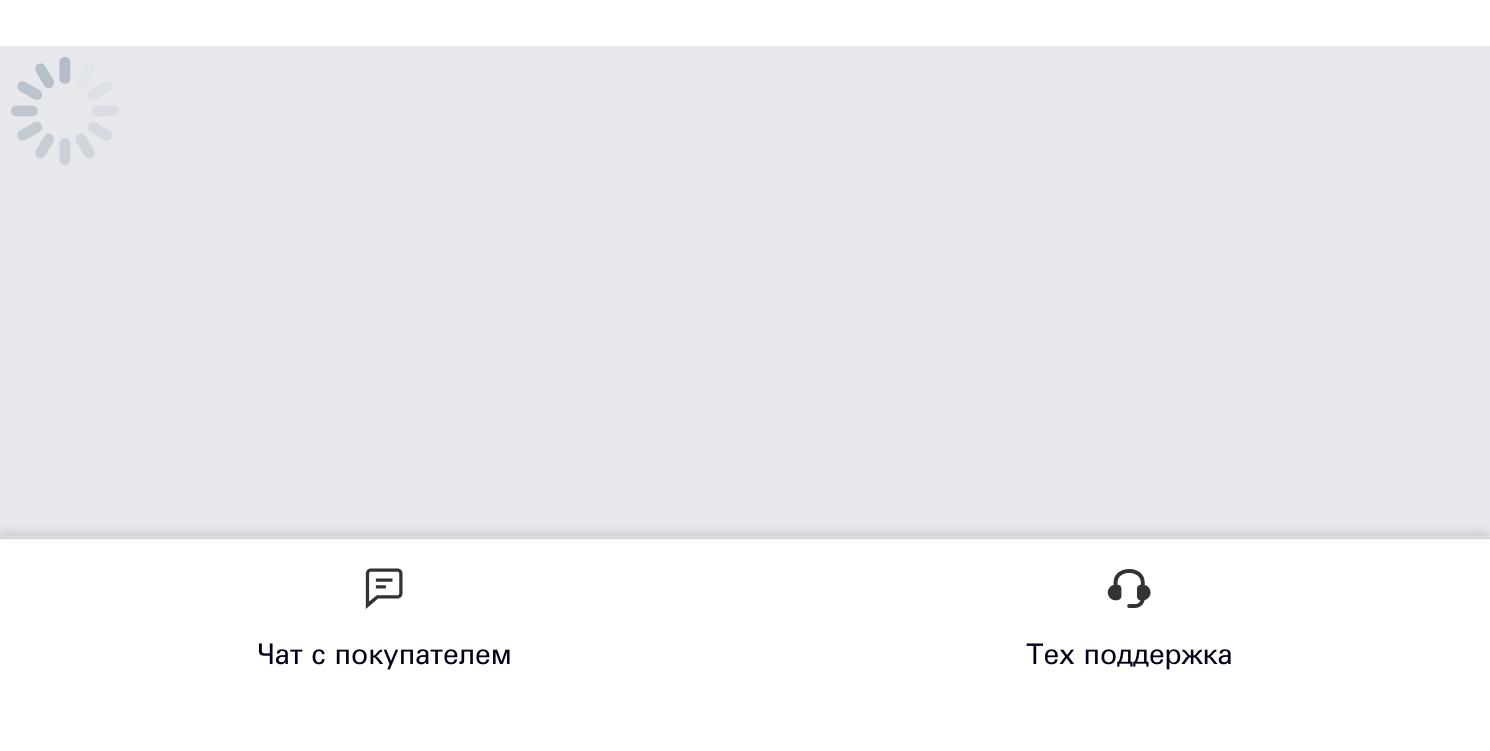 scroll, scrollTop: 0, scrollLeft: 0, axis: both 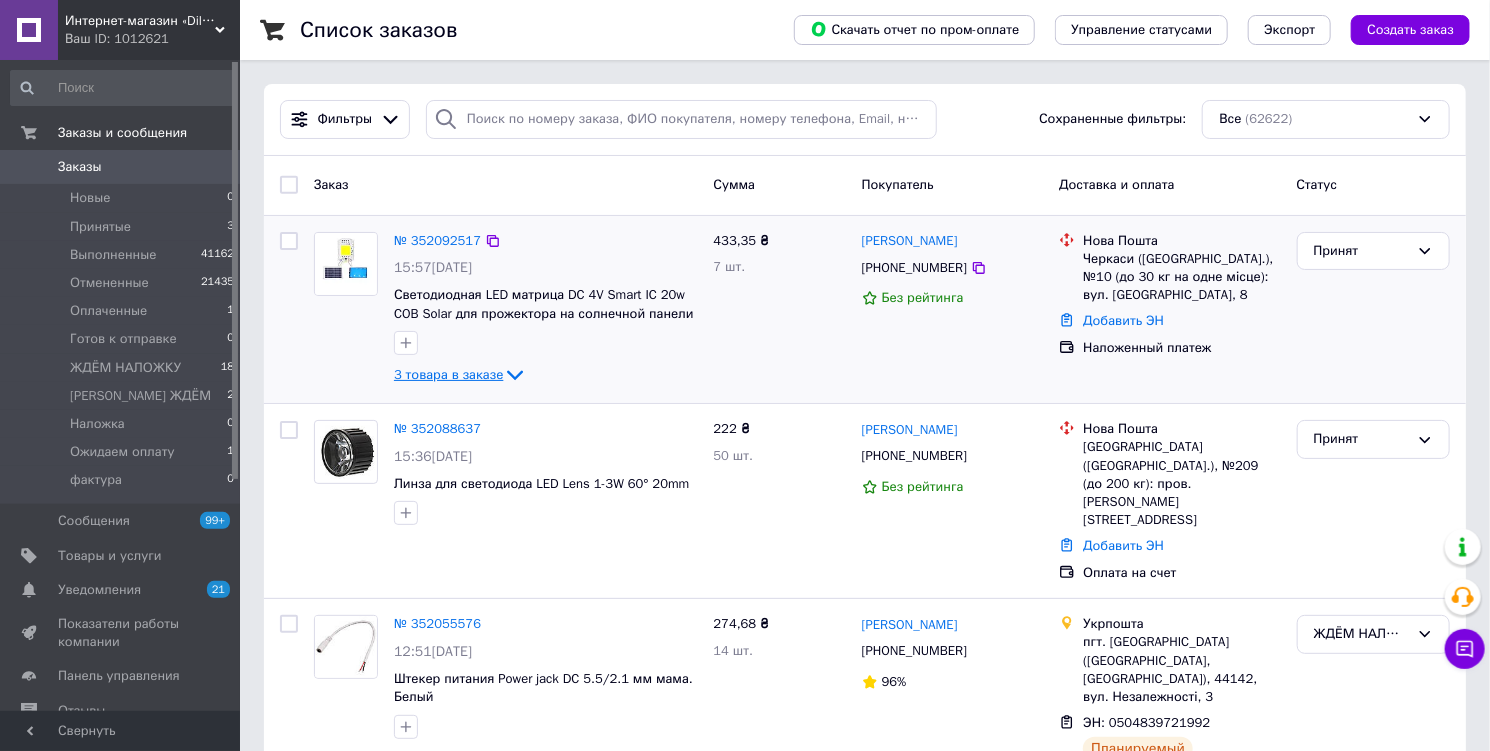 click 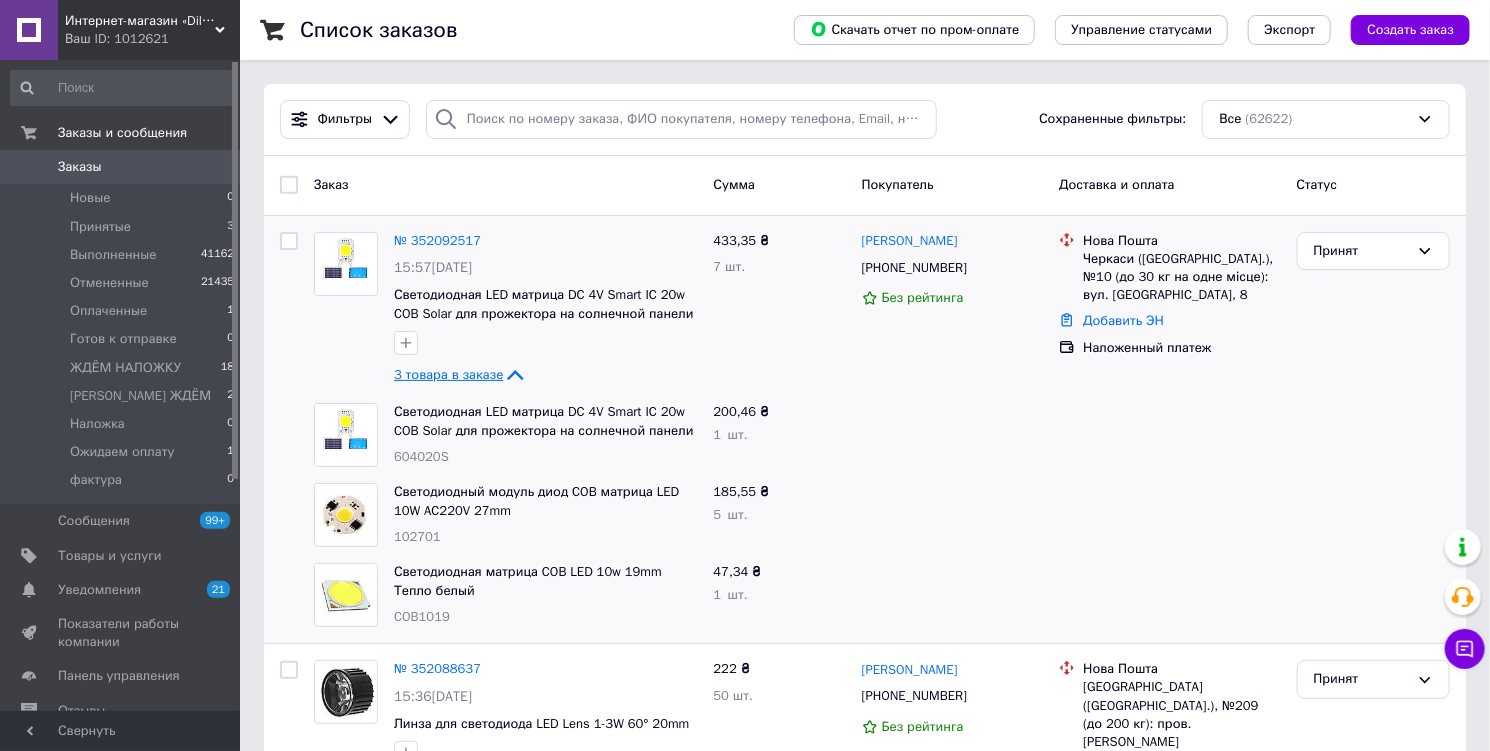 click 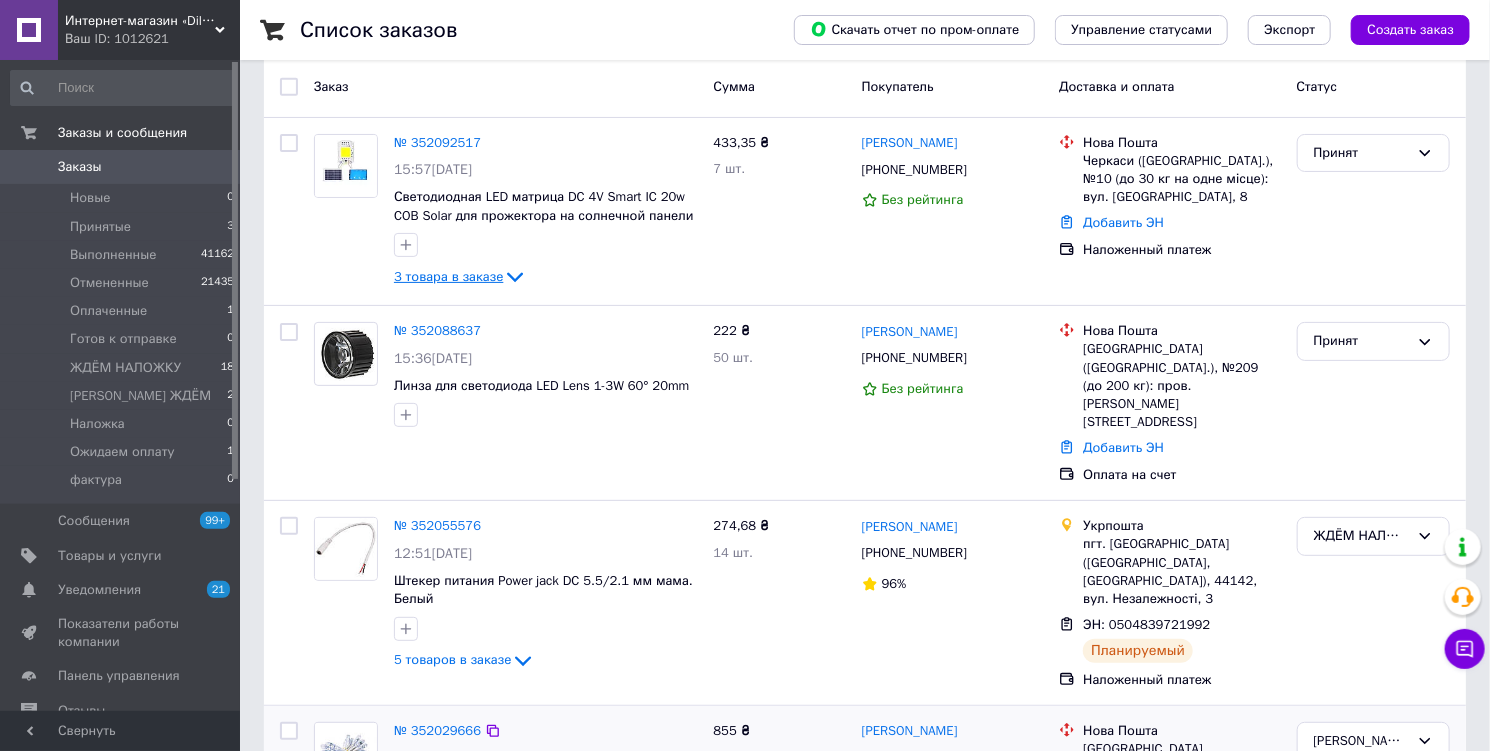 scroll, scrollTop: 80, scrollLeft: 0, axis: vertical 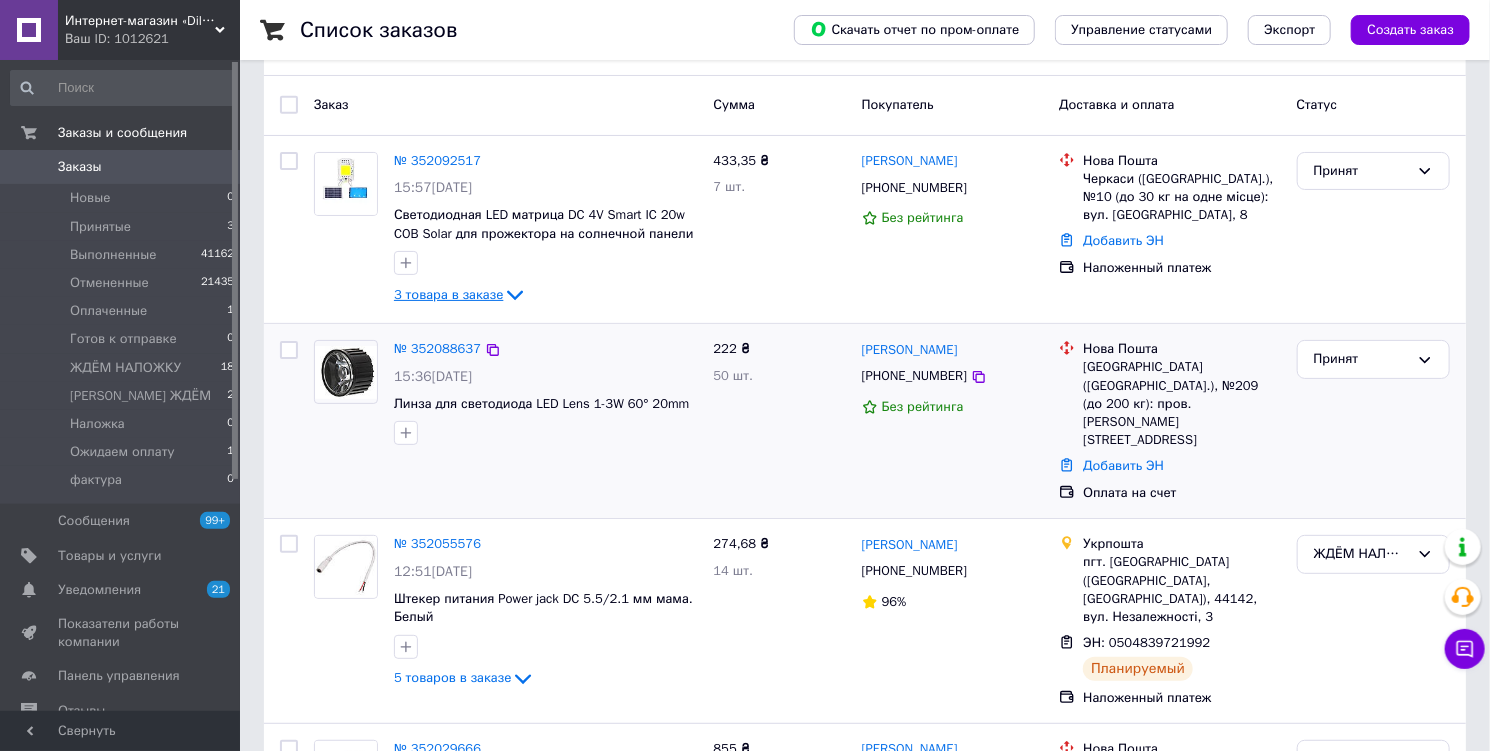 click on "50 шт." at bounding box center (779, 376) 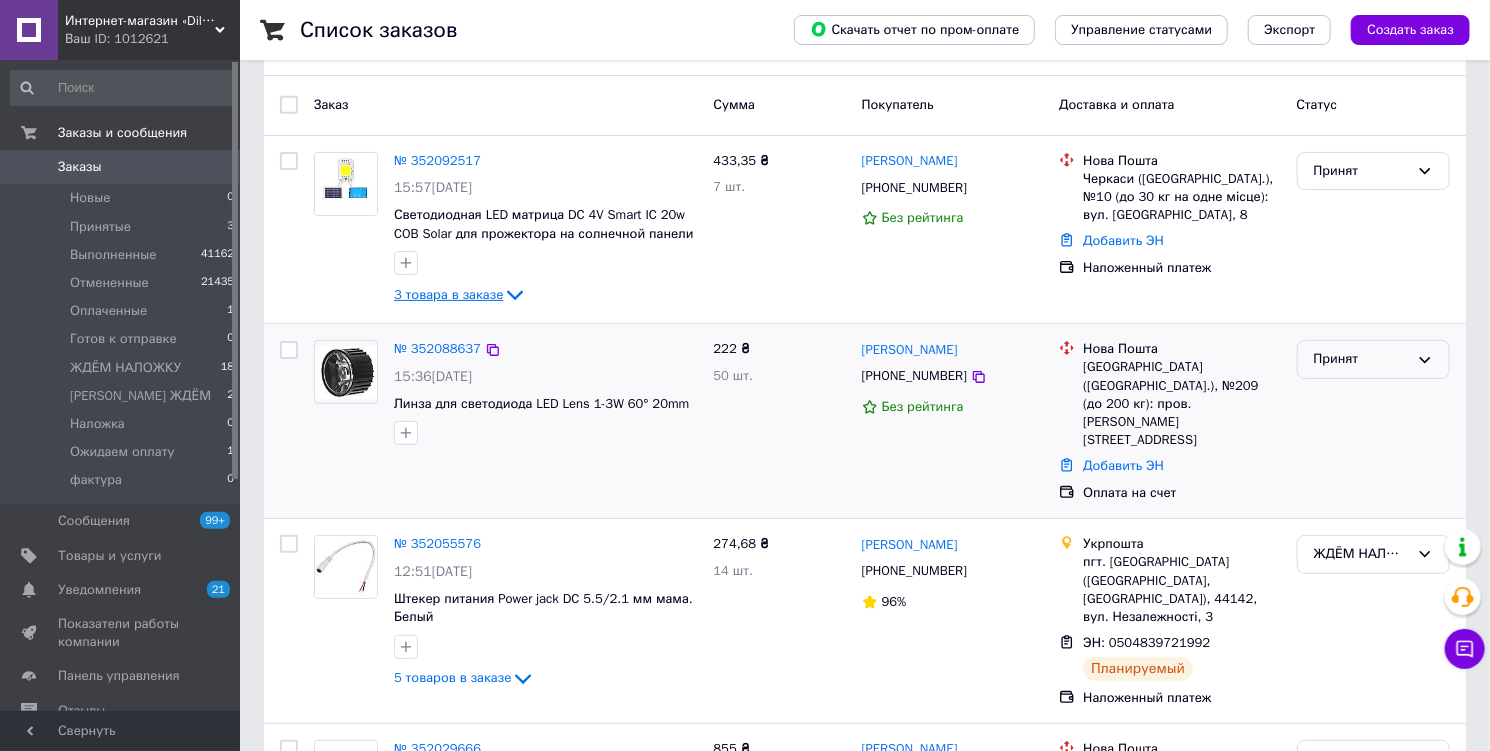 click on "Принят" at bounding box center [1361, 359] 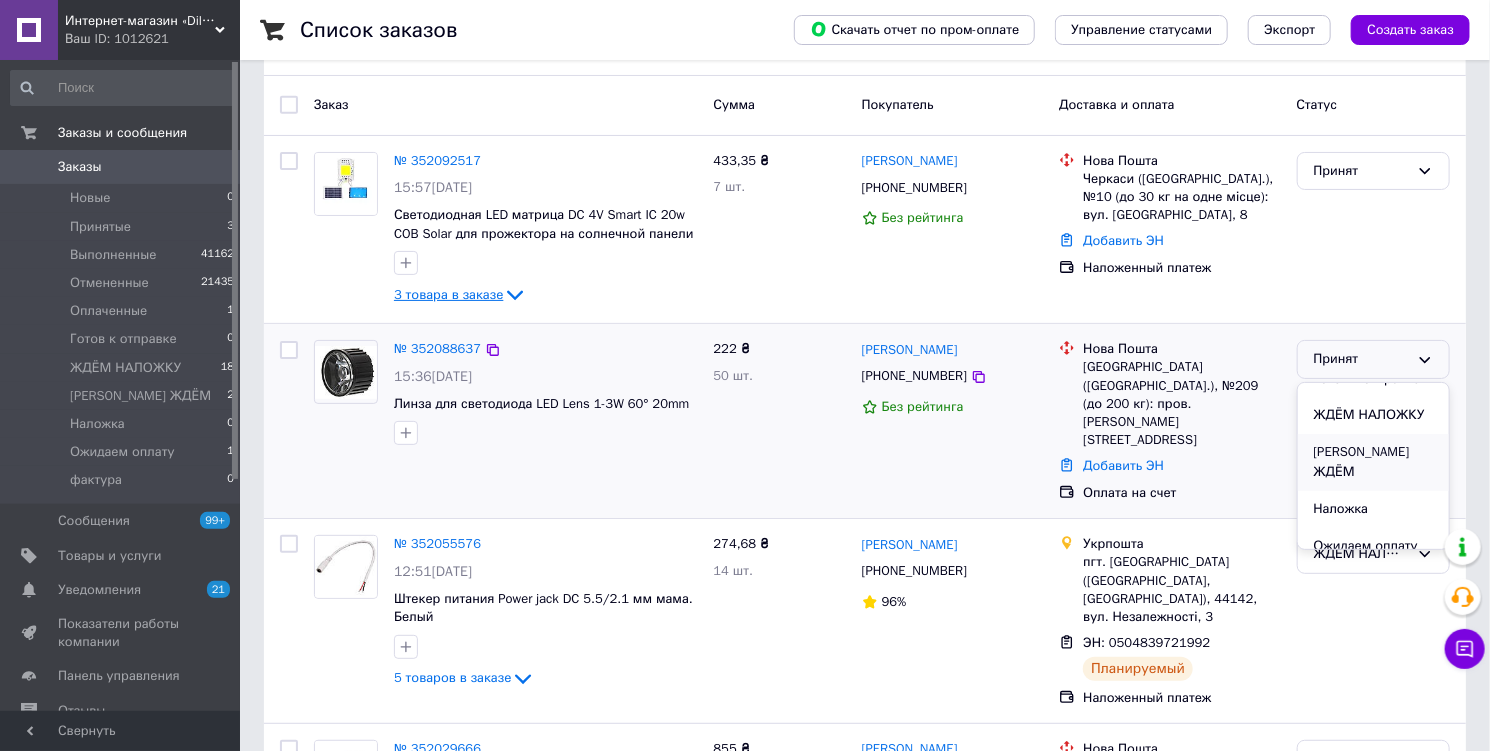scroll, scrollTop: 160, scrollLeft: 0, axis: vertical 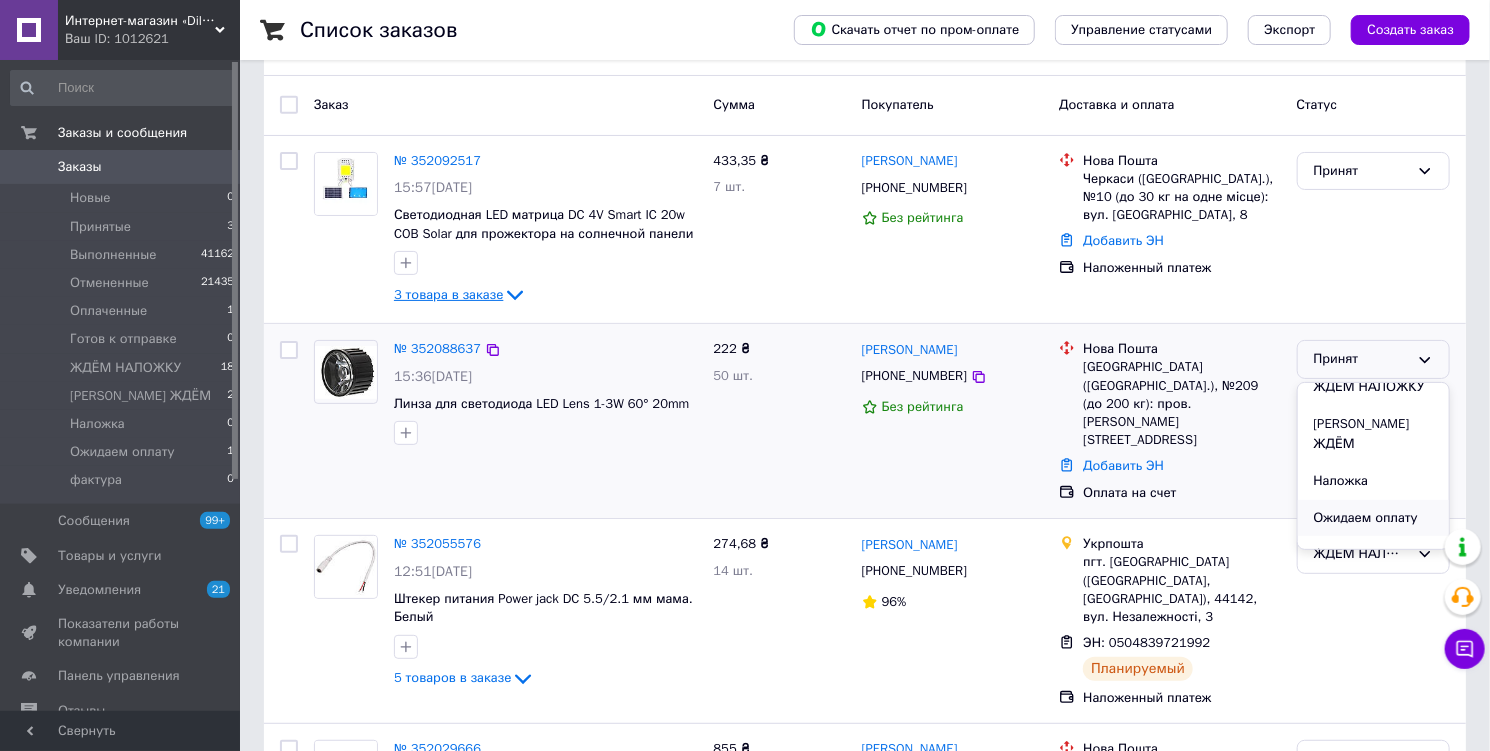 click on "Ожидаем оплату" at bounding box center [1373, 518] 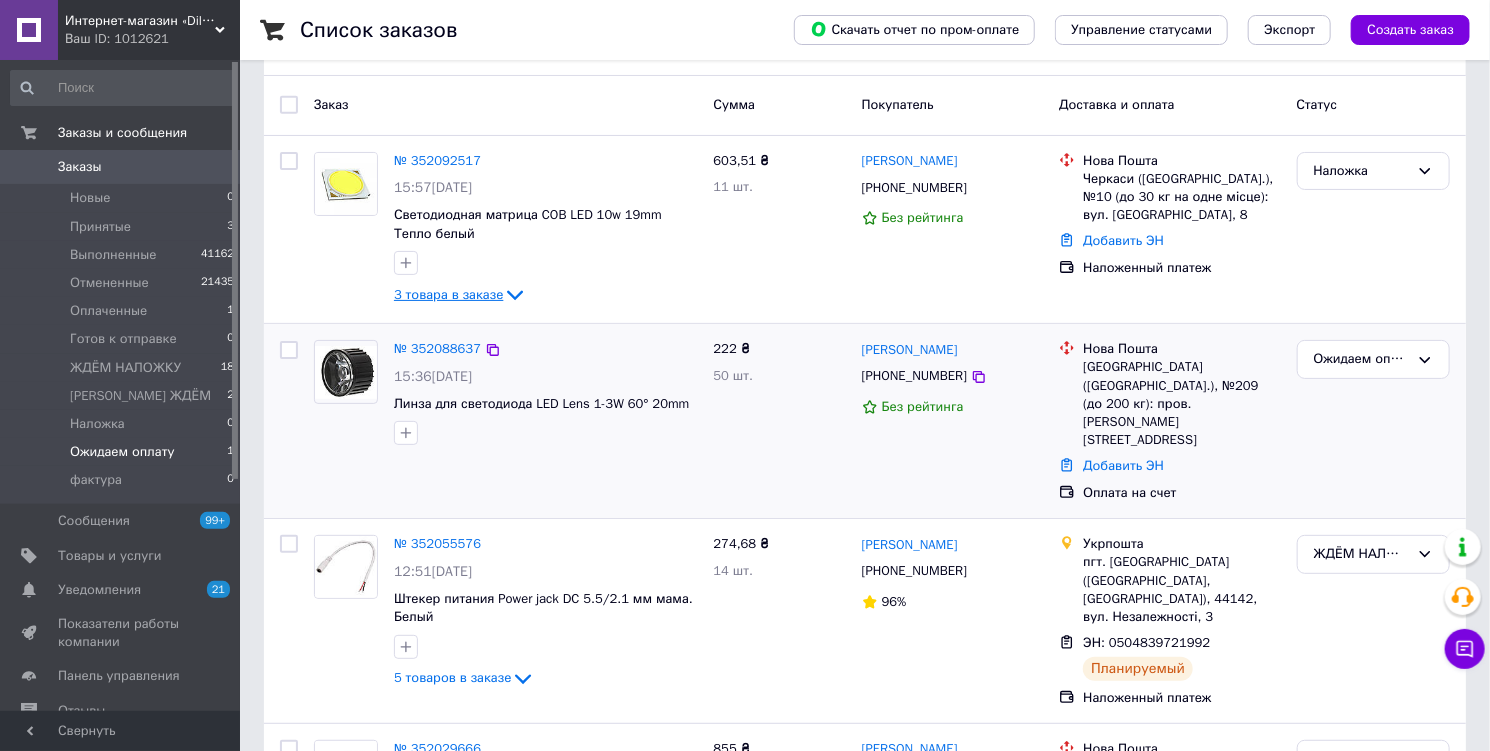 click on "Ожидаем оплату" at bounding box center (122, 452) 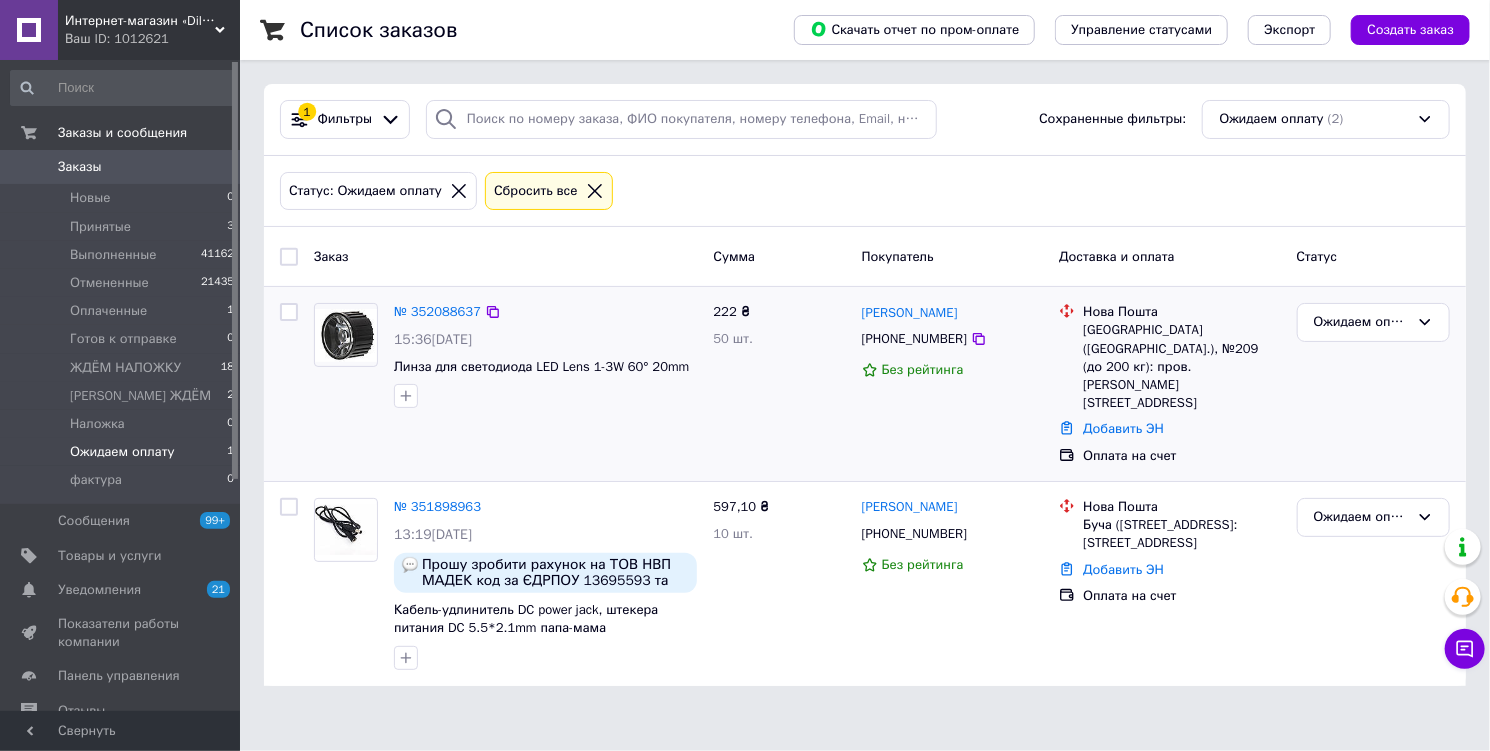scroll, scrollTop: 0, scrollLeft: 0, axis: both 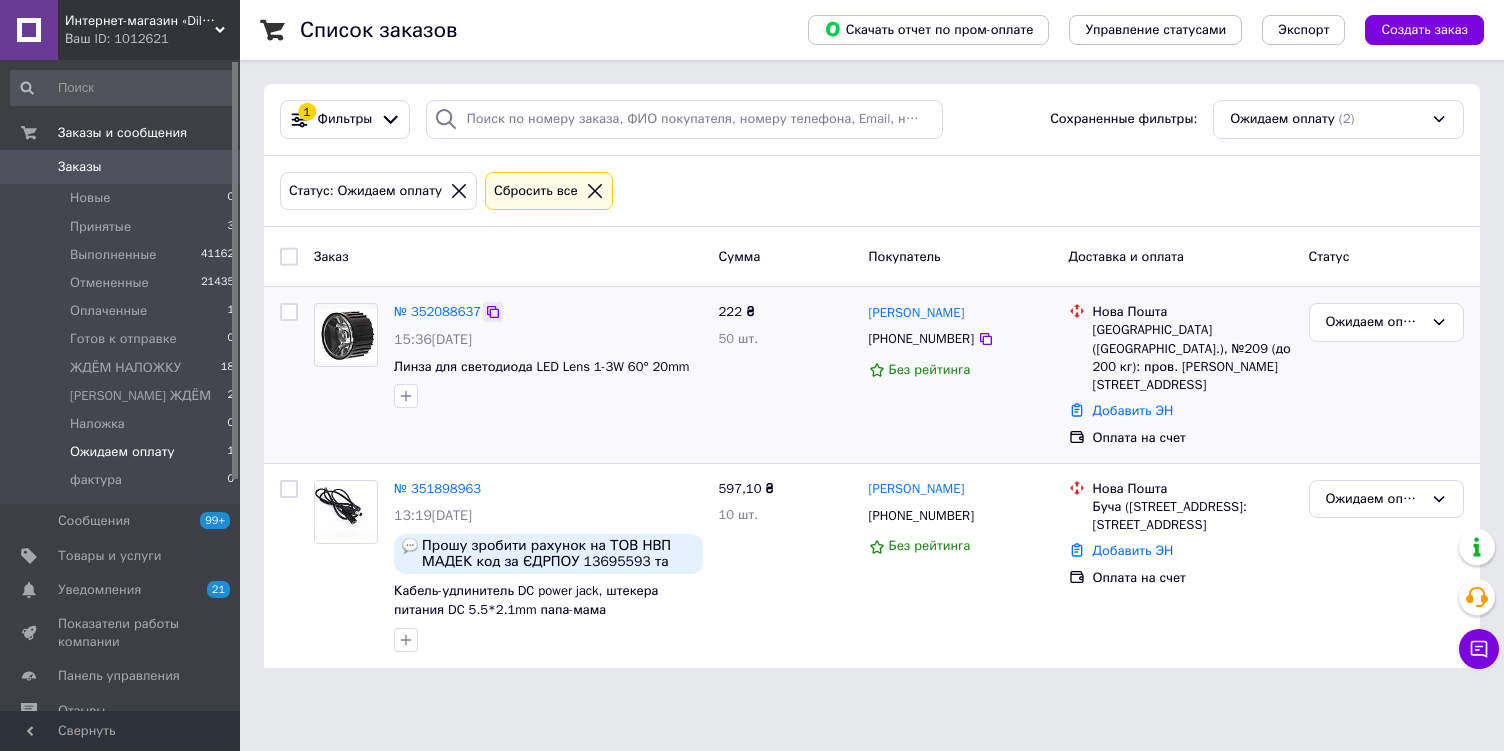 click 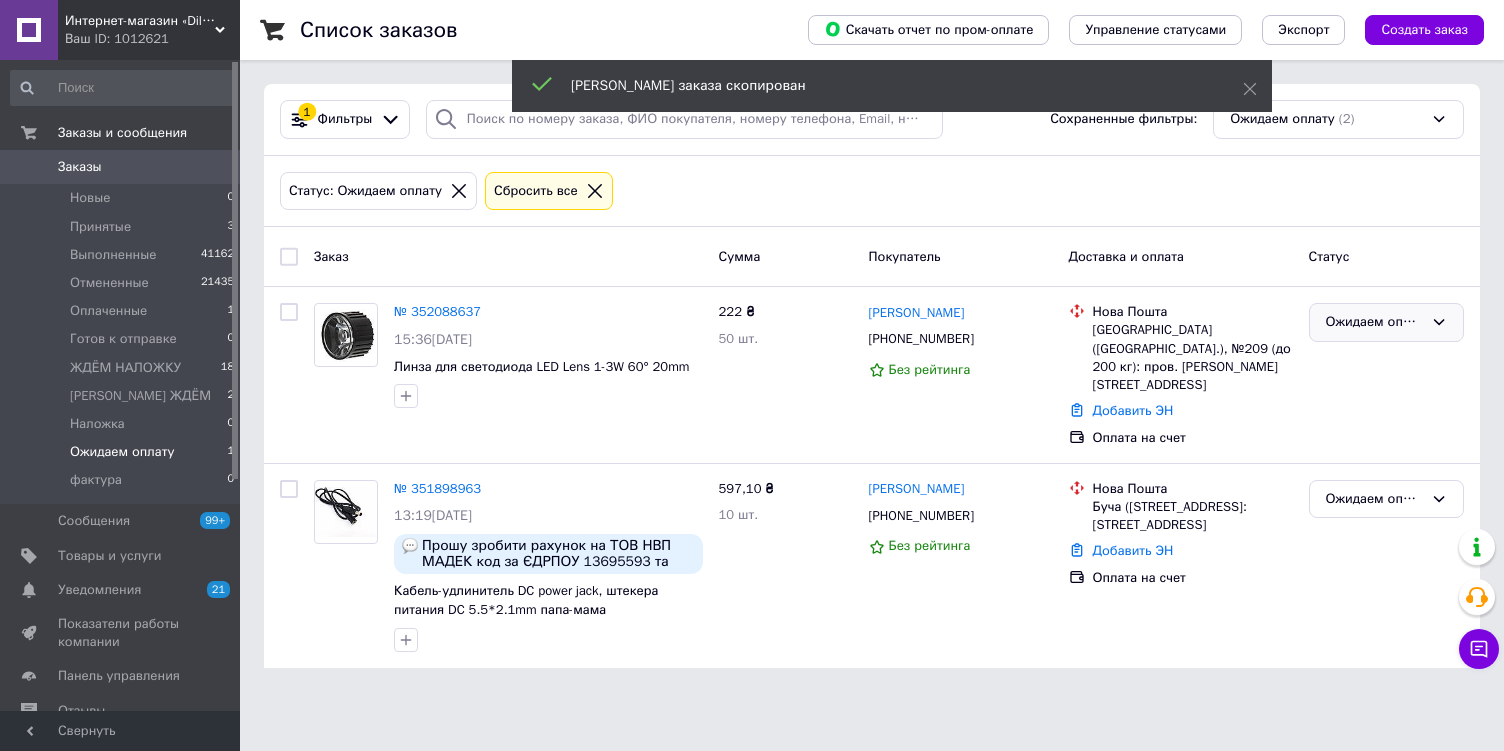 click on "Ожидаем оплату" at bounding box center [1374, 322] 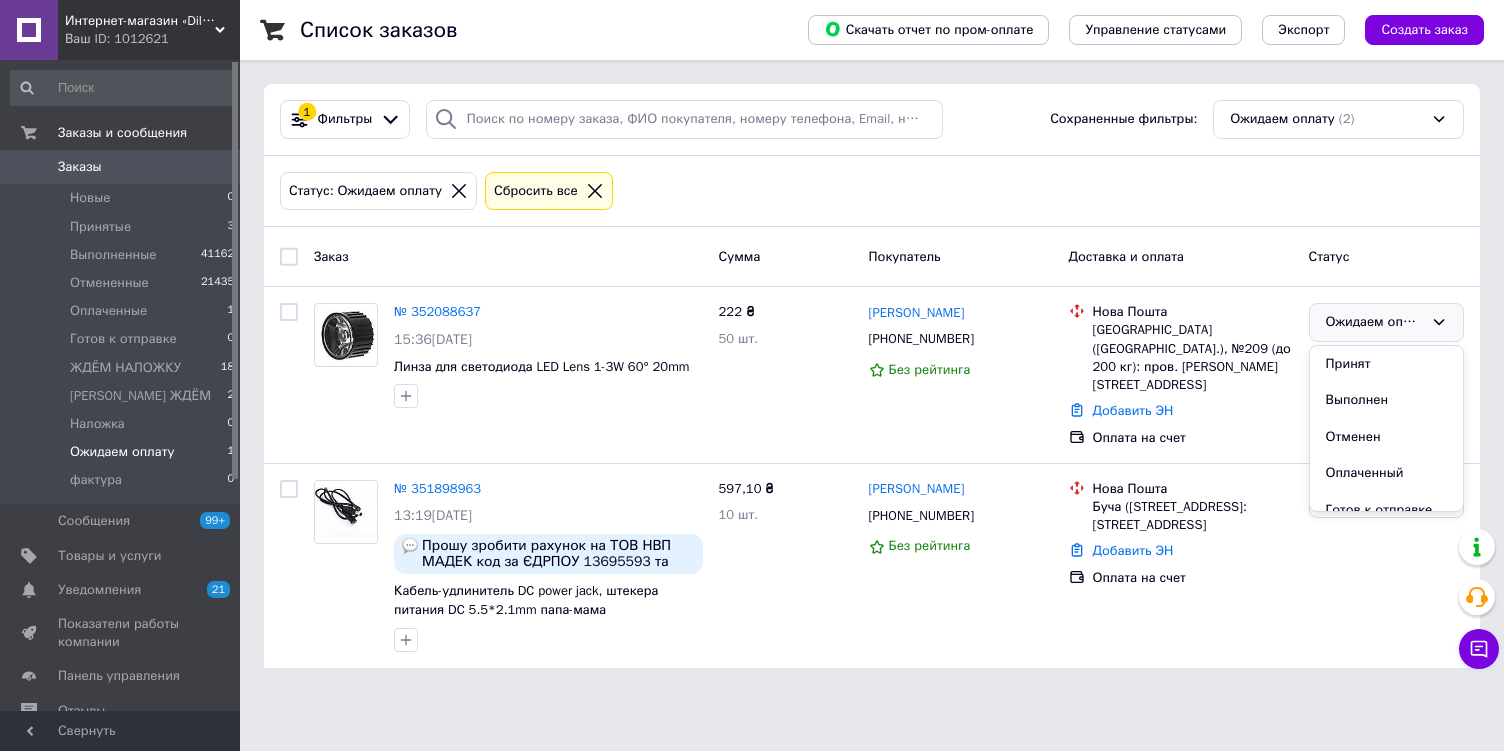 click on "222 ₴ 50 шт." at bounding box center [786, 375] 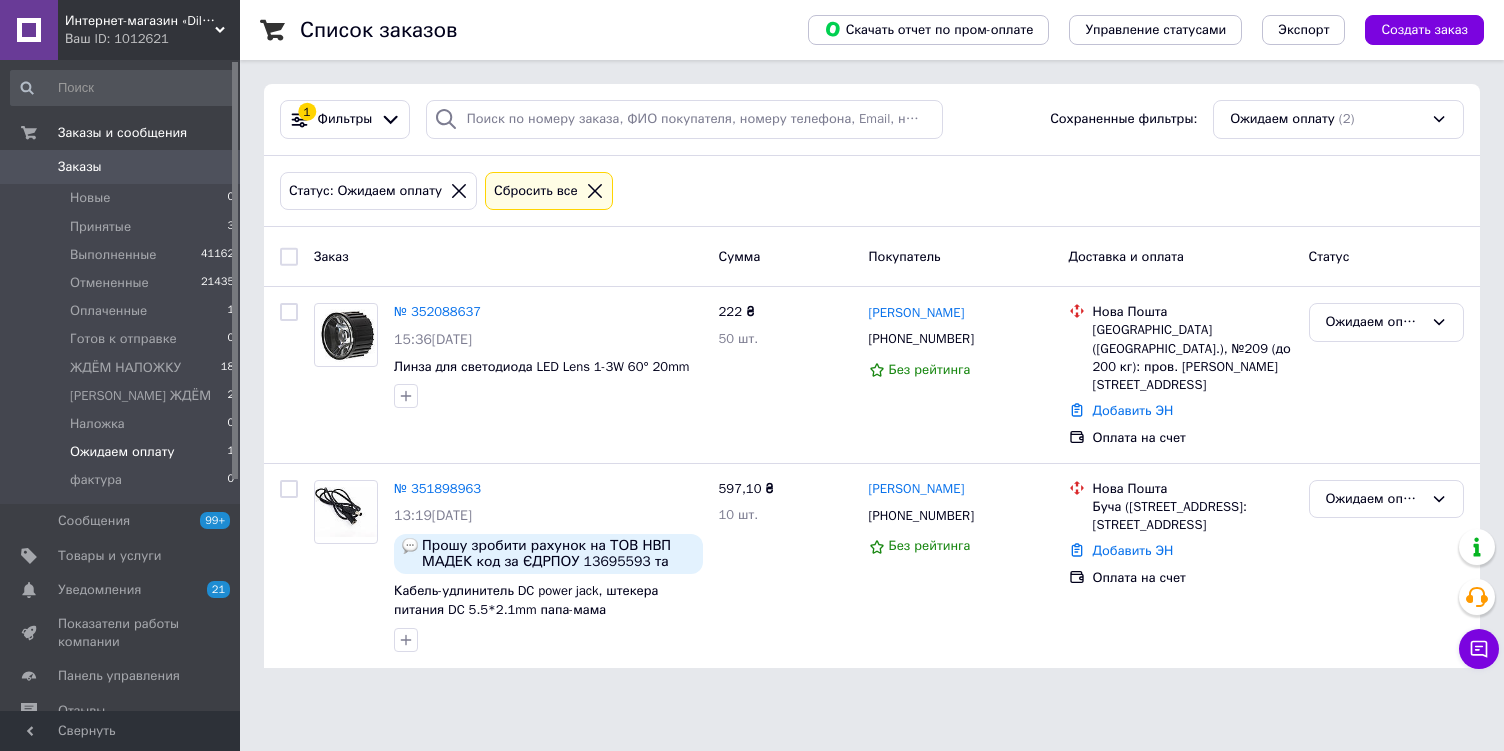 click on "Заказы" at bounding box center [121, 167] 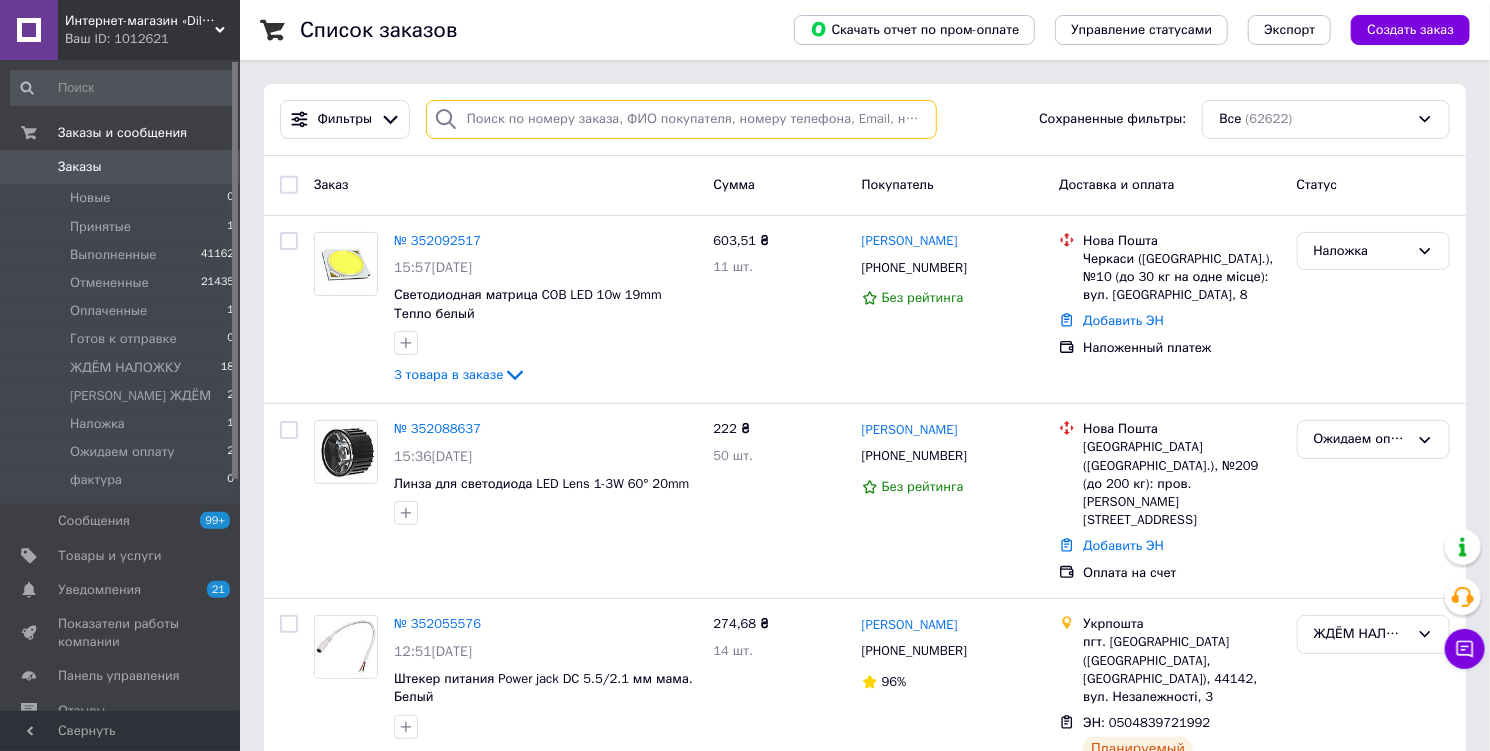 paste on "351892041" 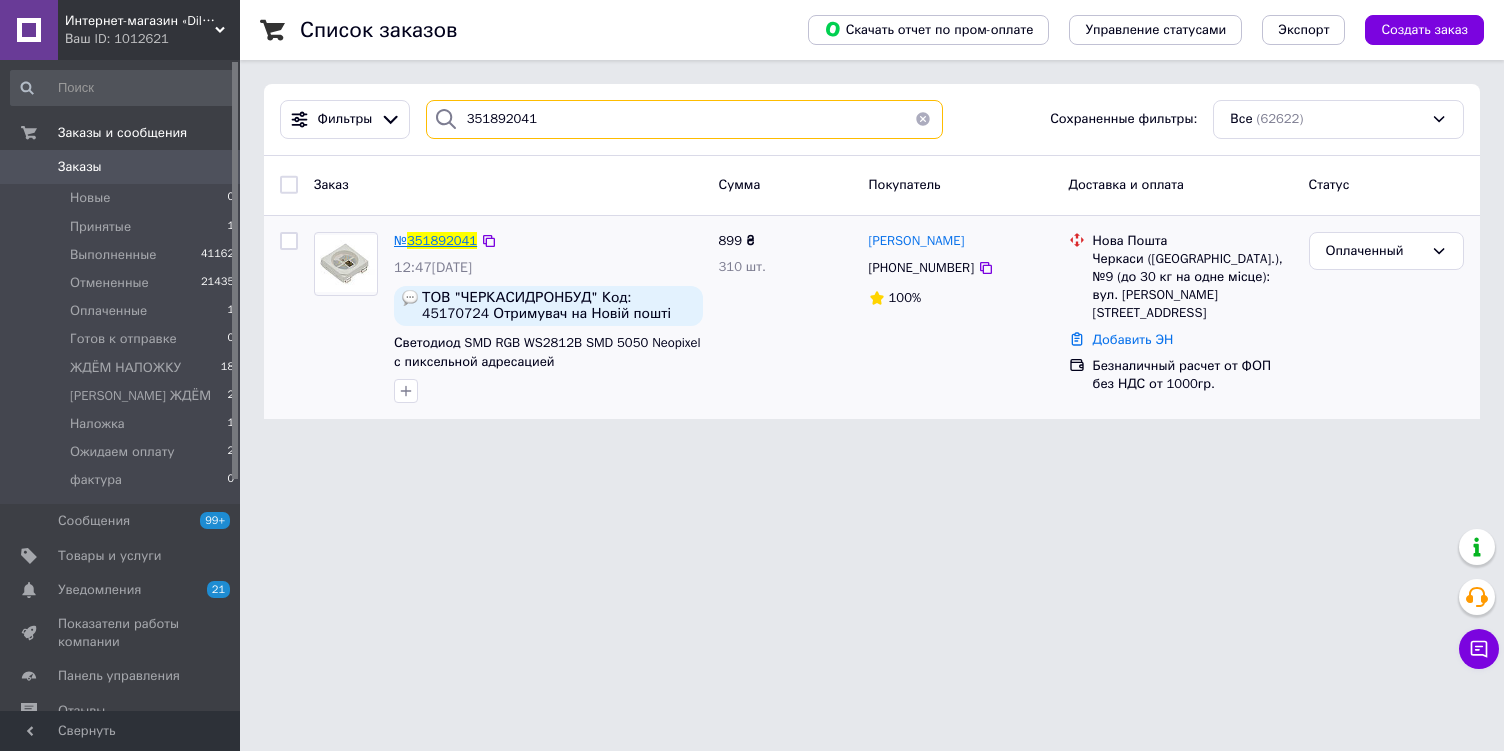 type on "351892041" 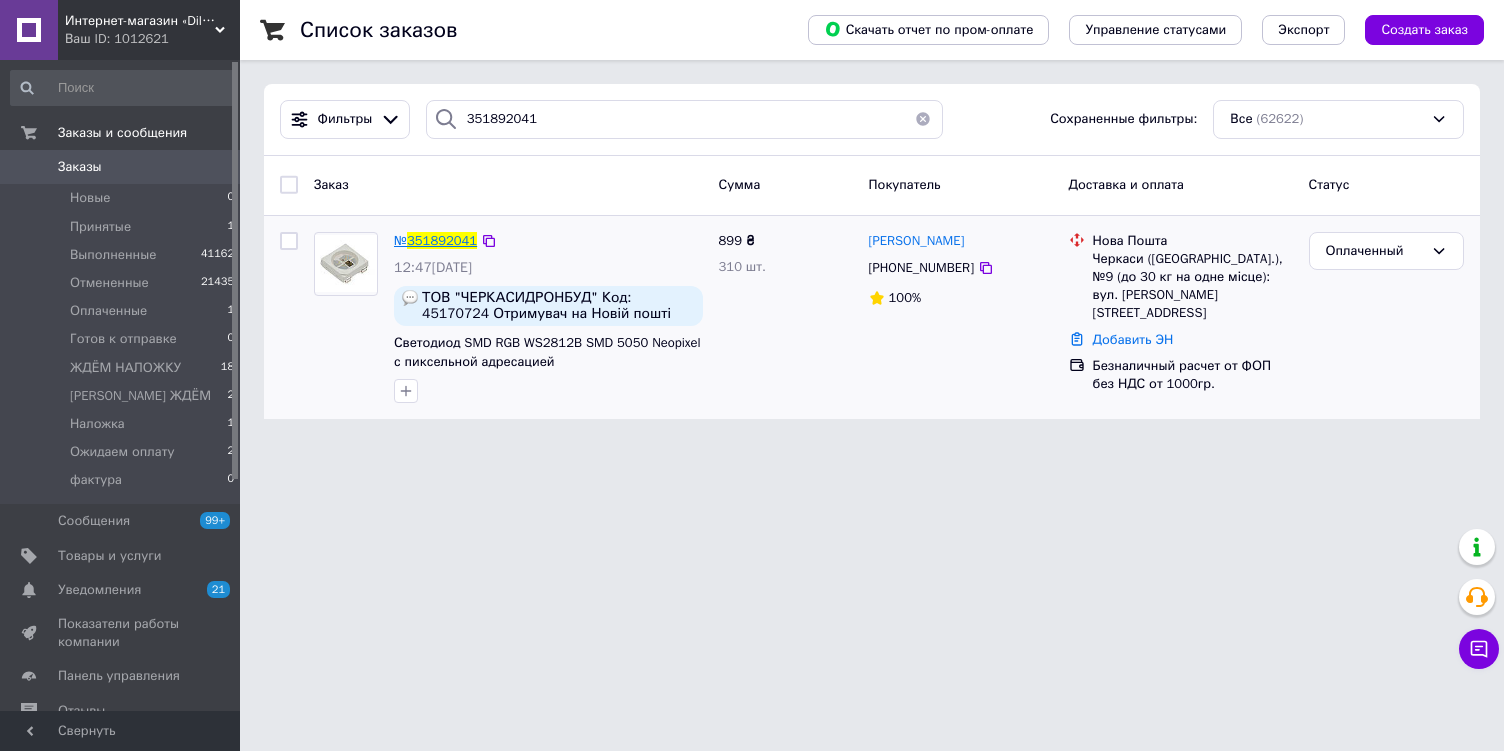 click on "351892041" at bounding box center (442, 240) 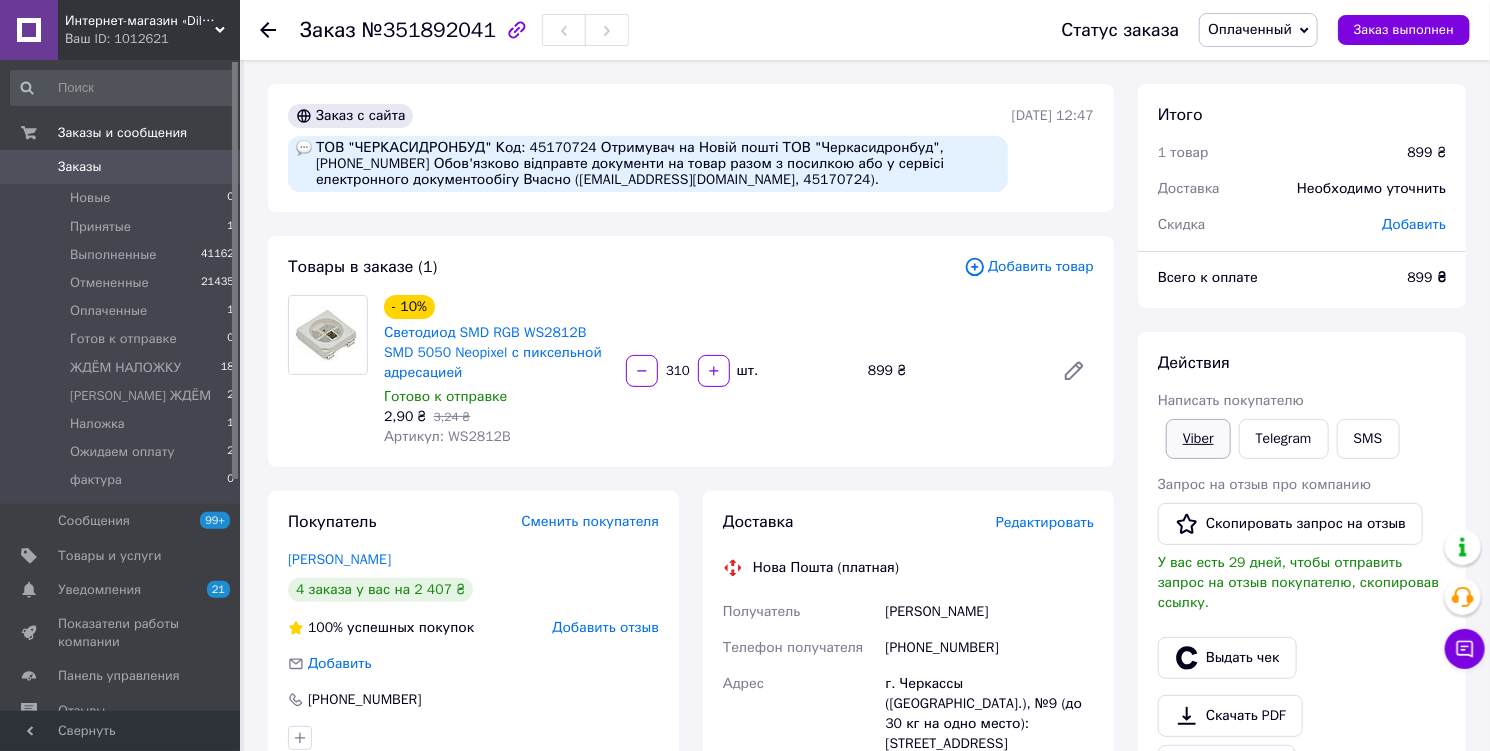 click on "Viber" at bounding box center (1198, 439) 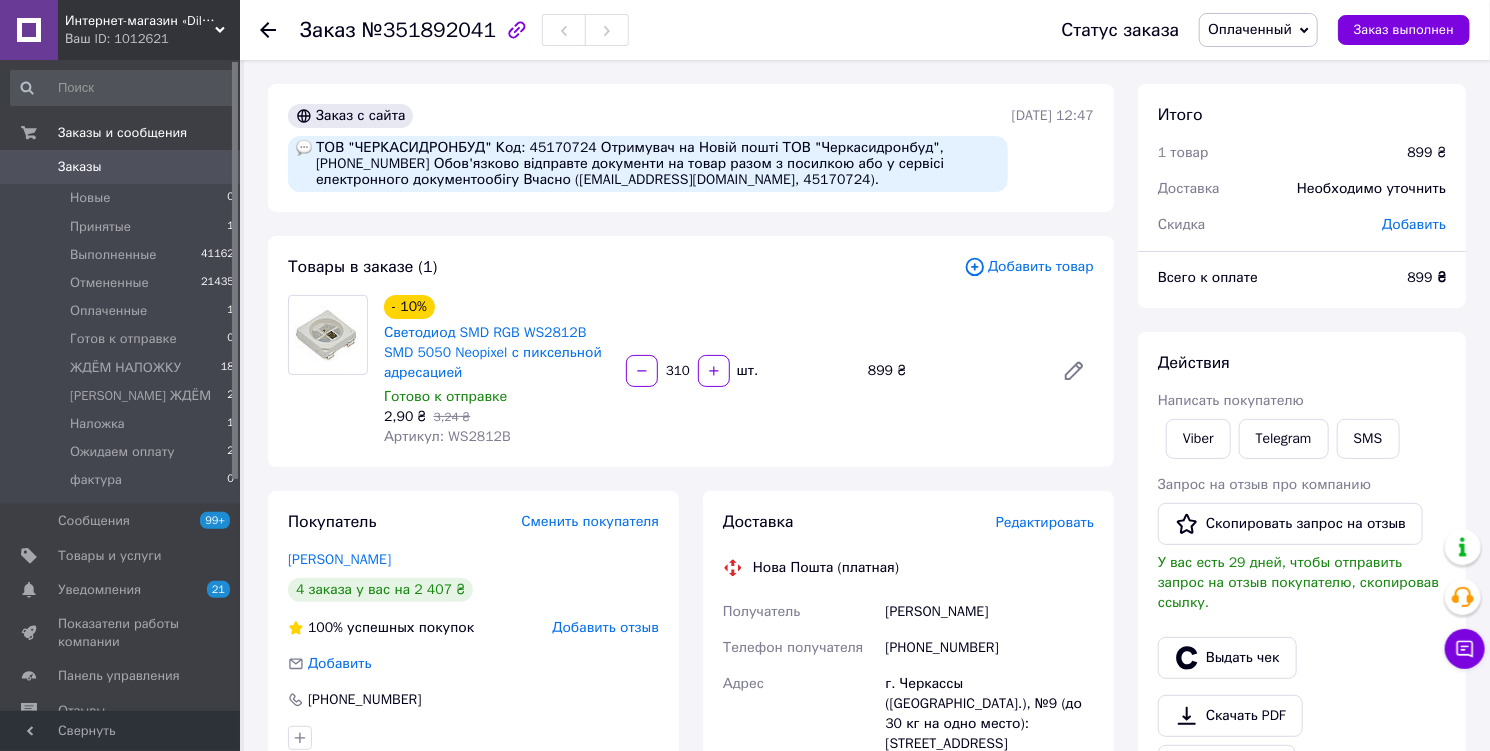 click on "Заказы" at bounding box center [80, 167] 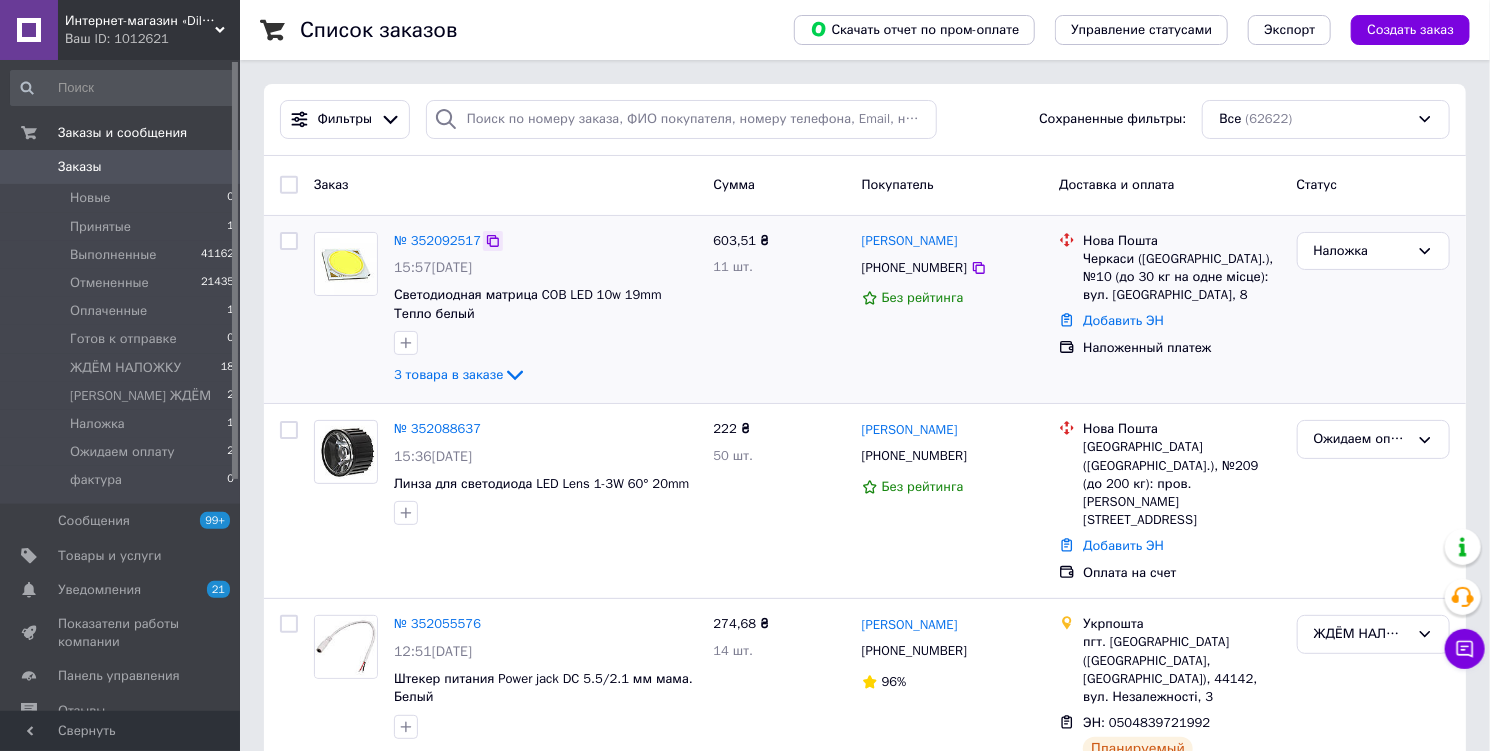 click 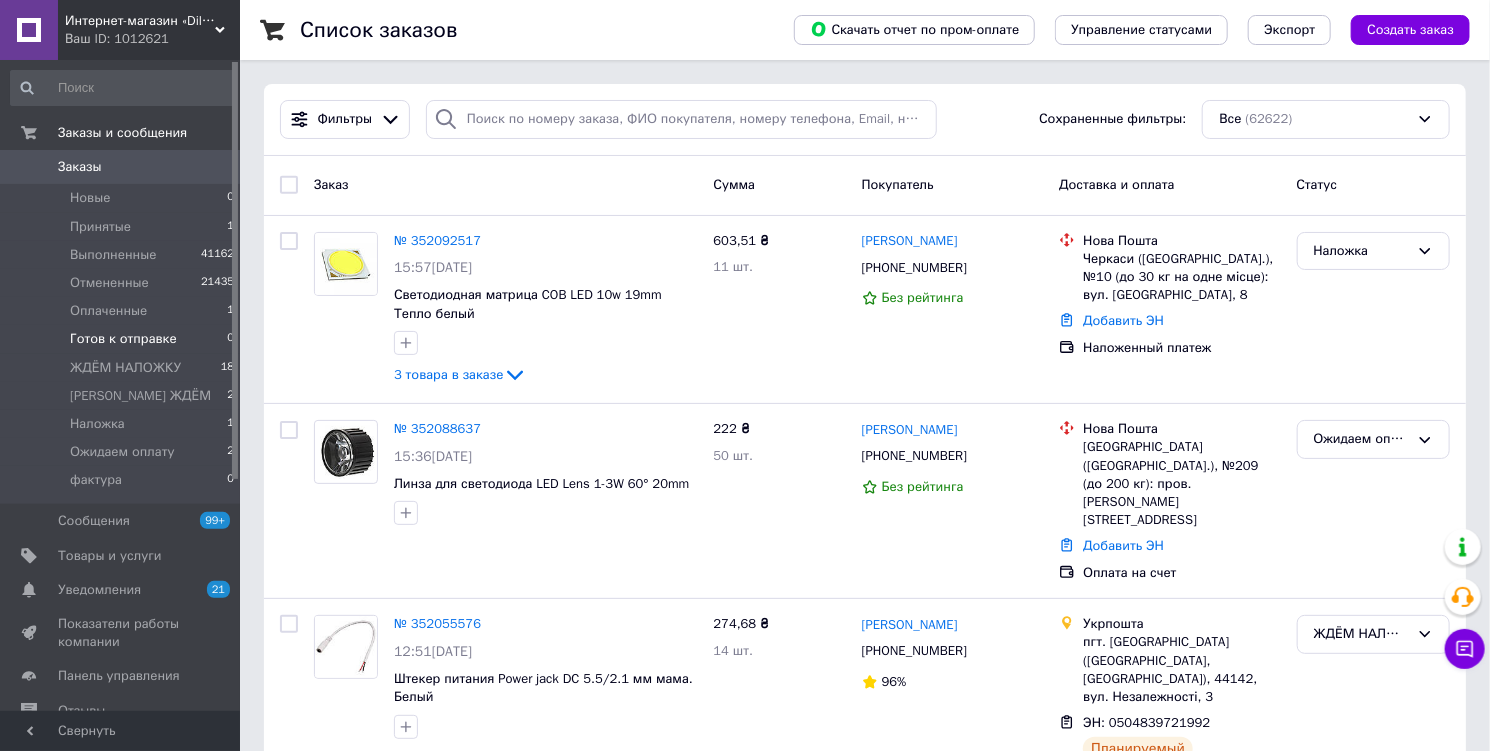 click on "Готов к отправке" at bounding box center [123, 339] 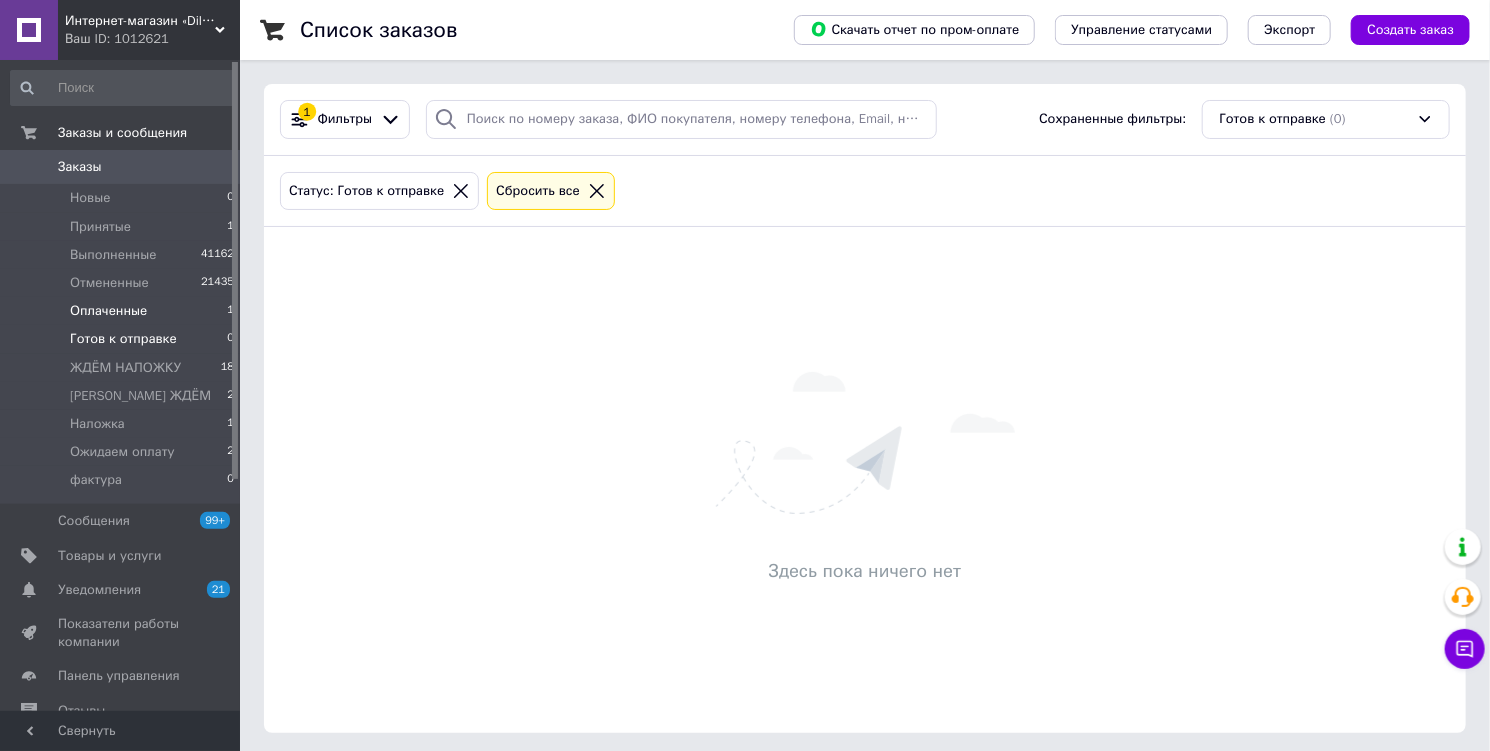 click on "Оплаченные" at bounding box center (108, 311) 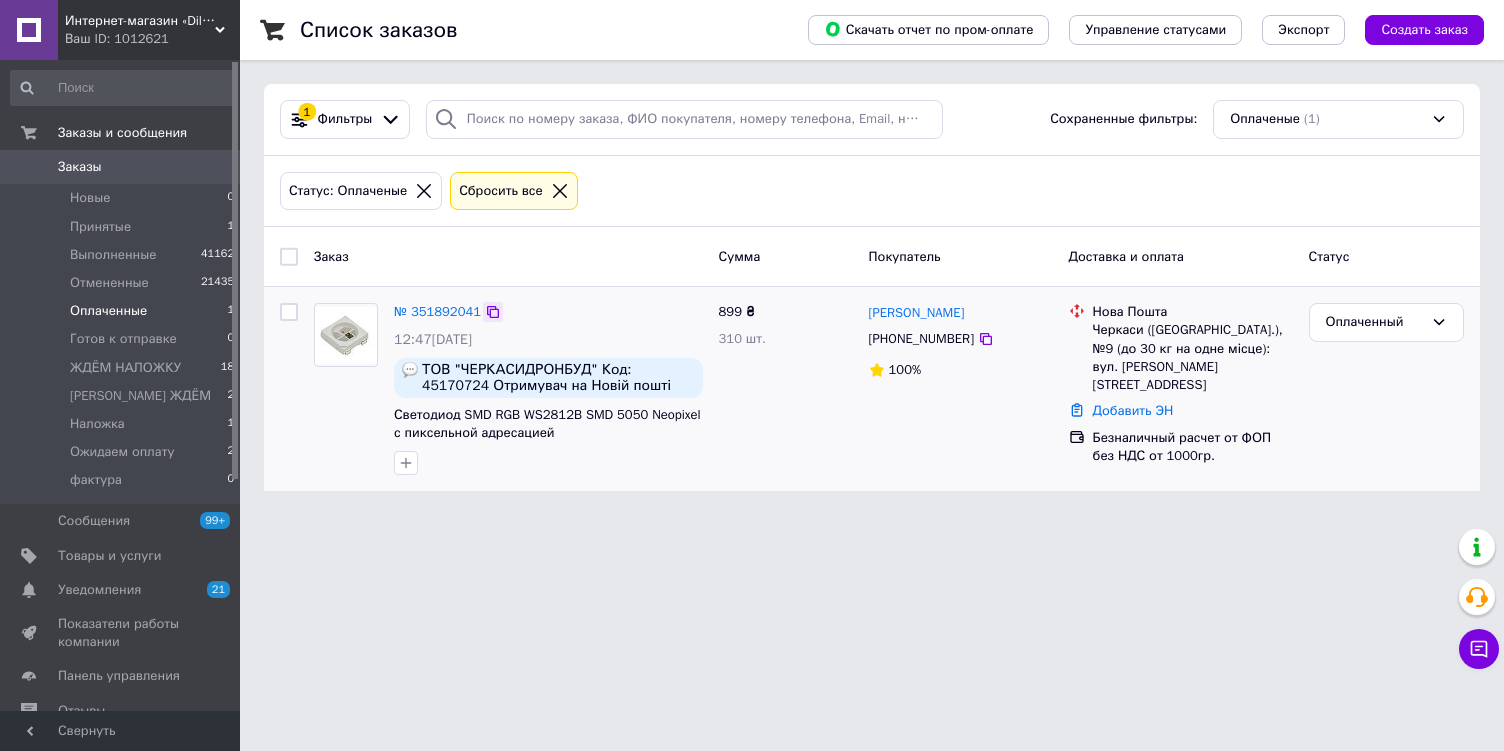 click 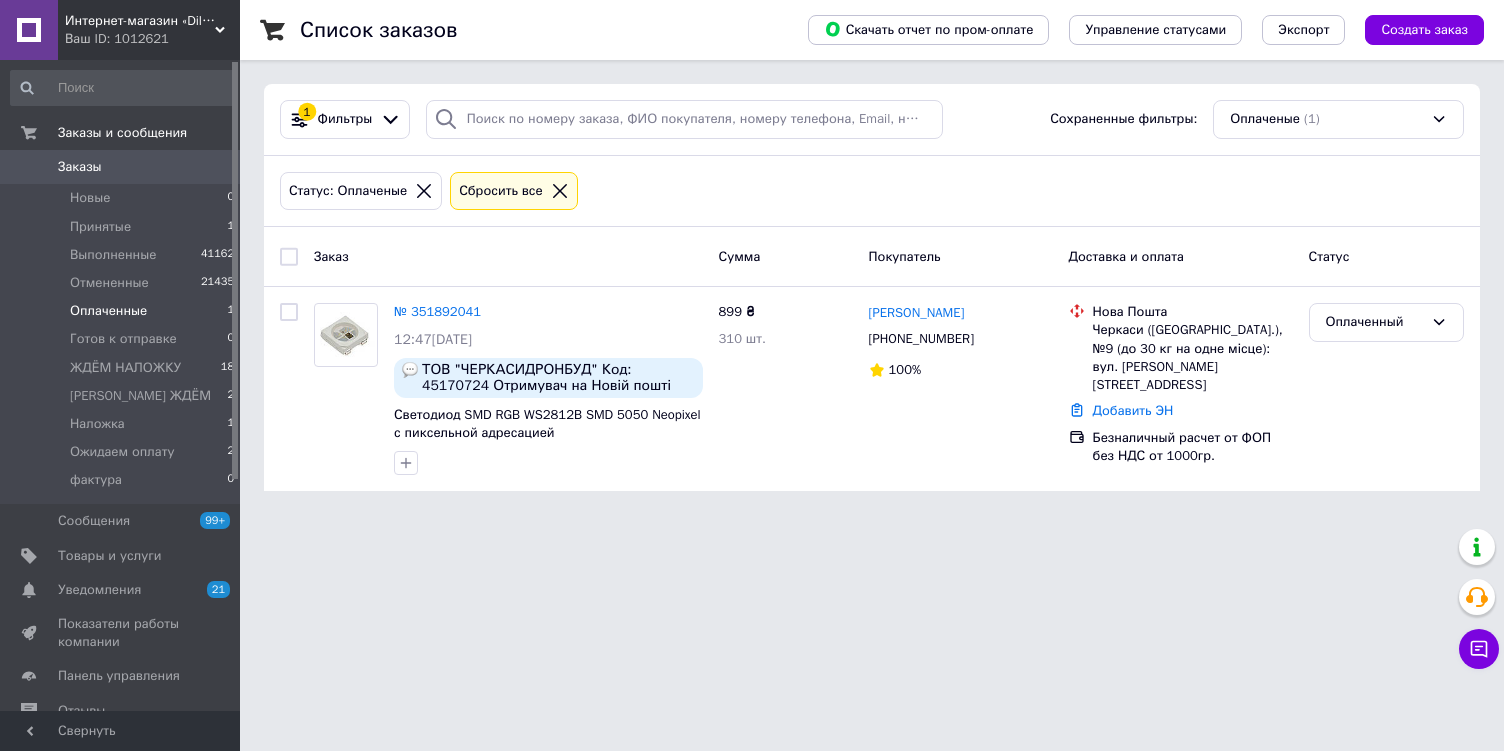 click on "Заказы" at bounding box center (80, 167) 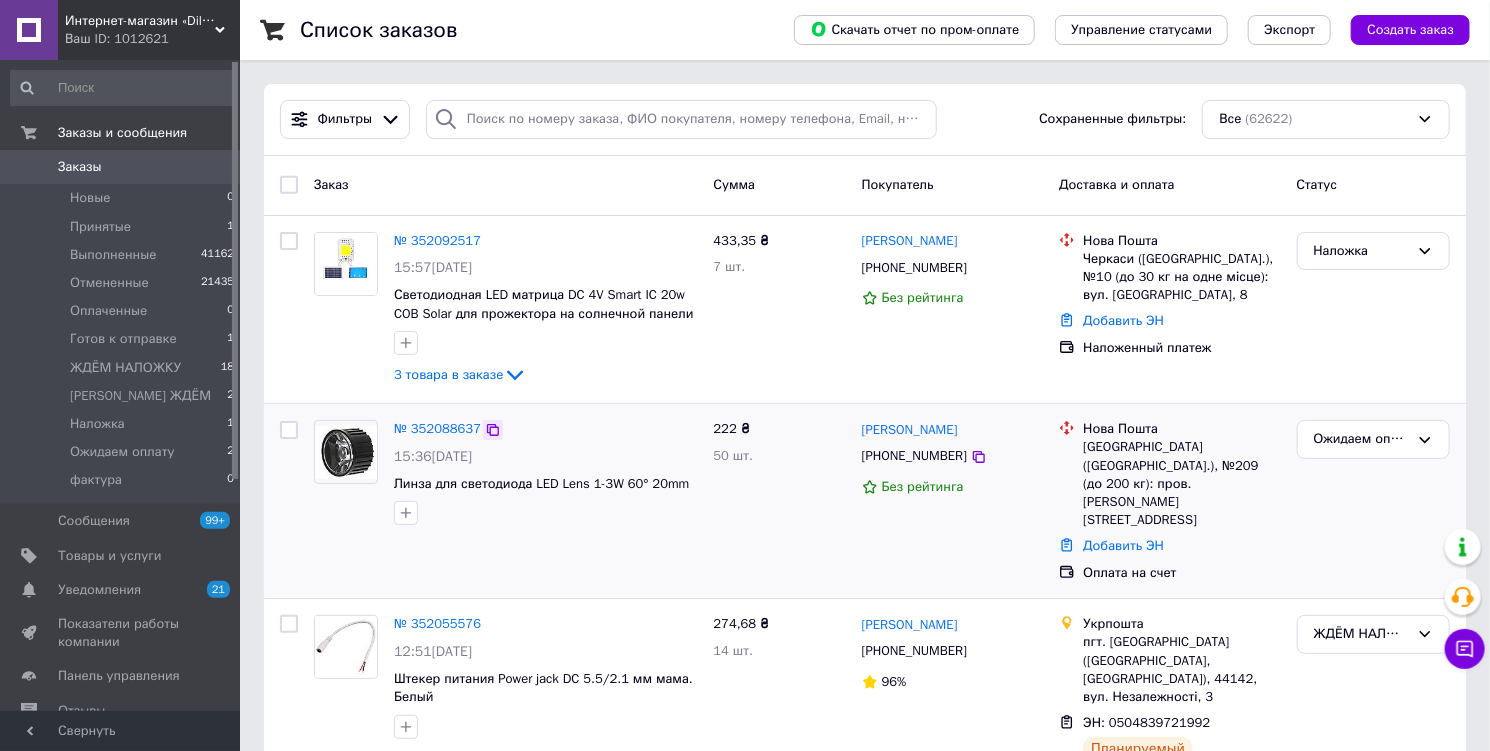 click 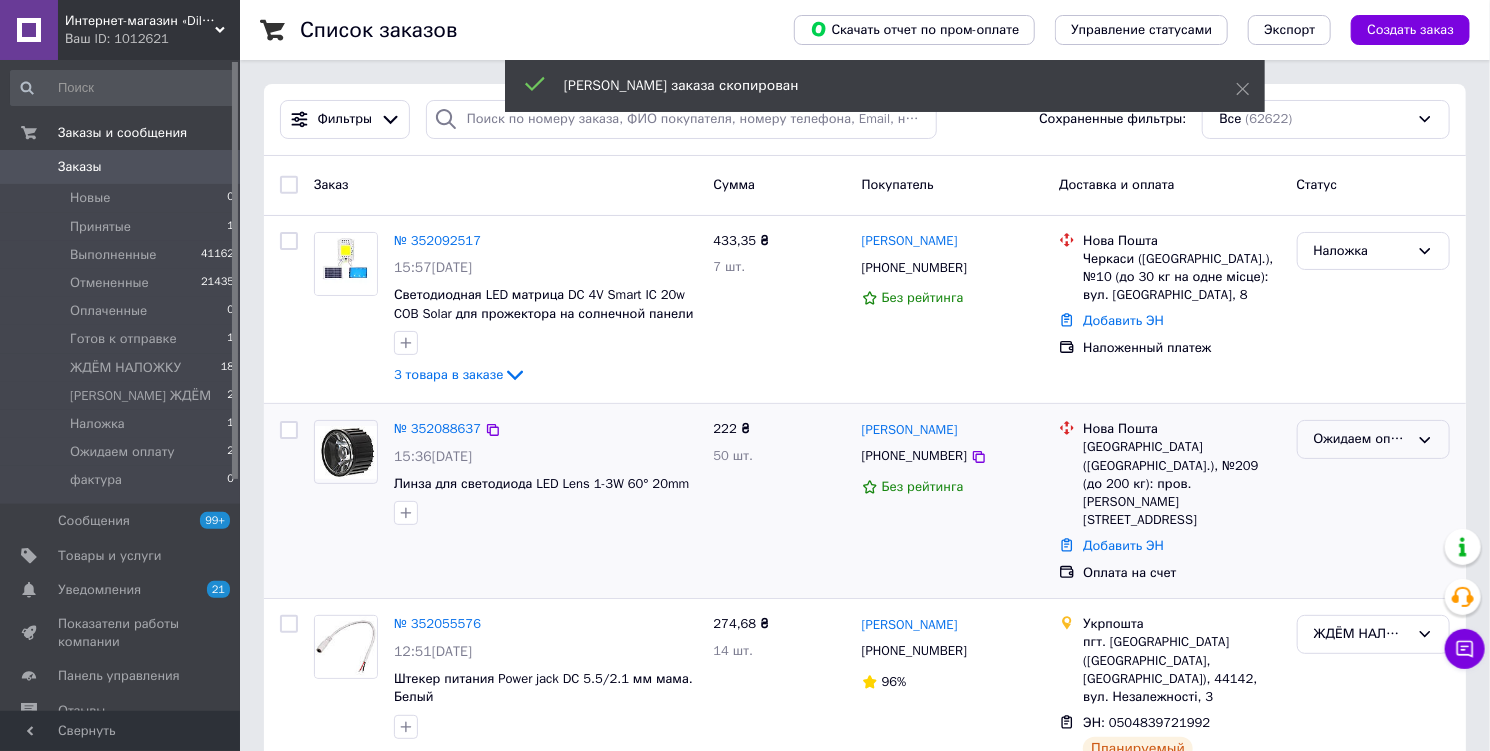 click on "Ожидаем оплату" at bounding box center (1361, 439) 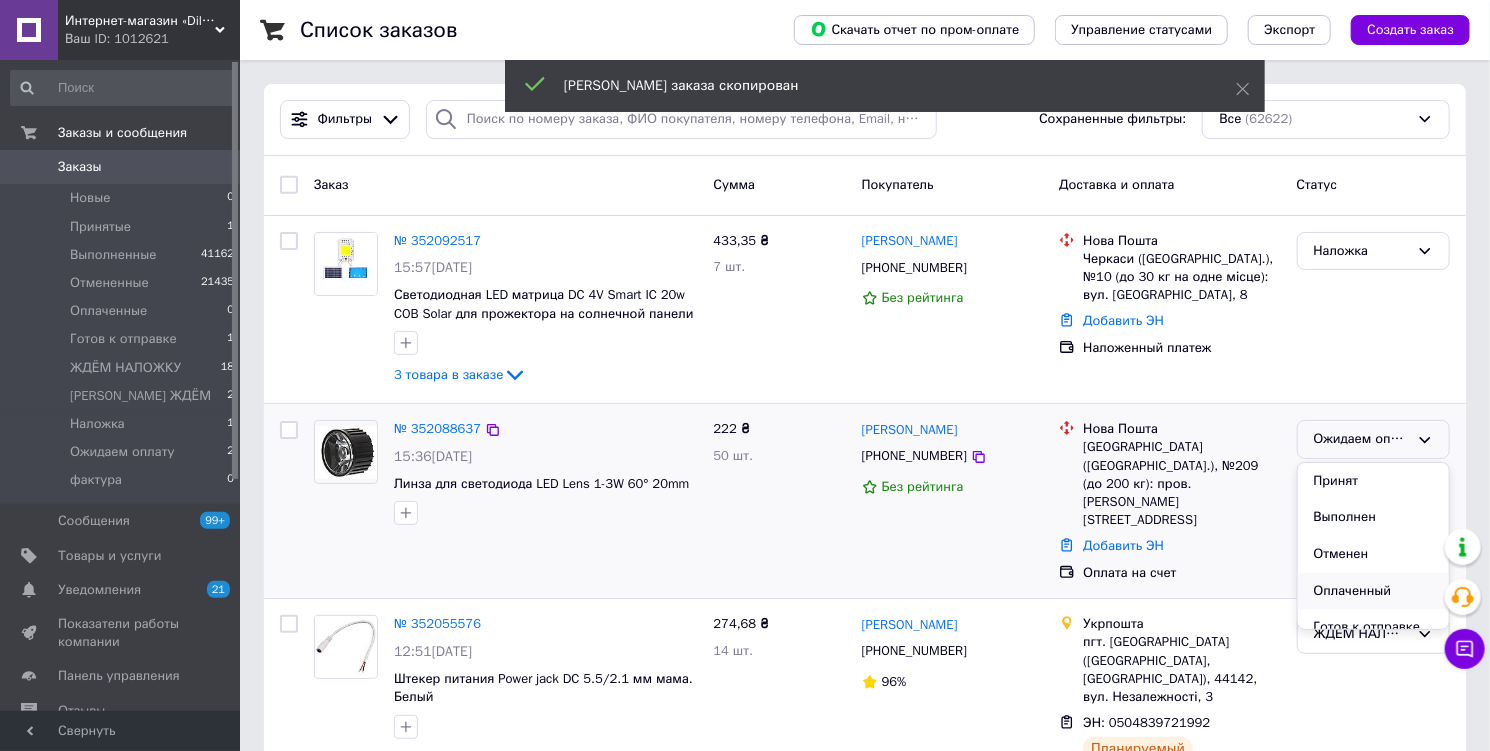 click on "Оплаченный" at bounding box center [1373, 591] 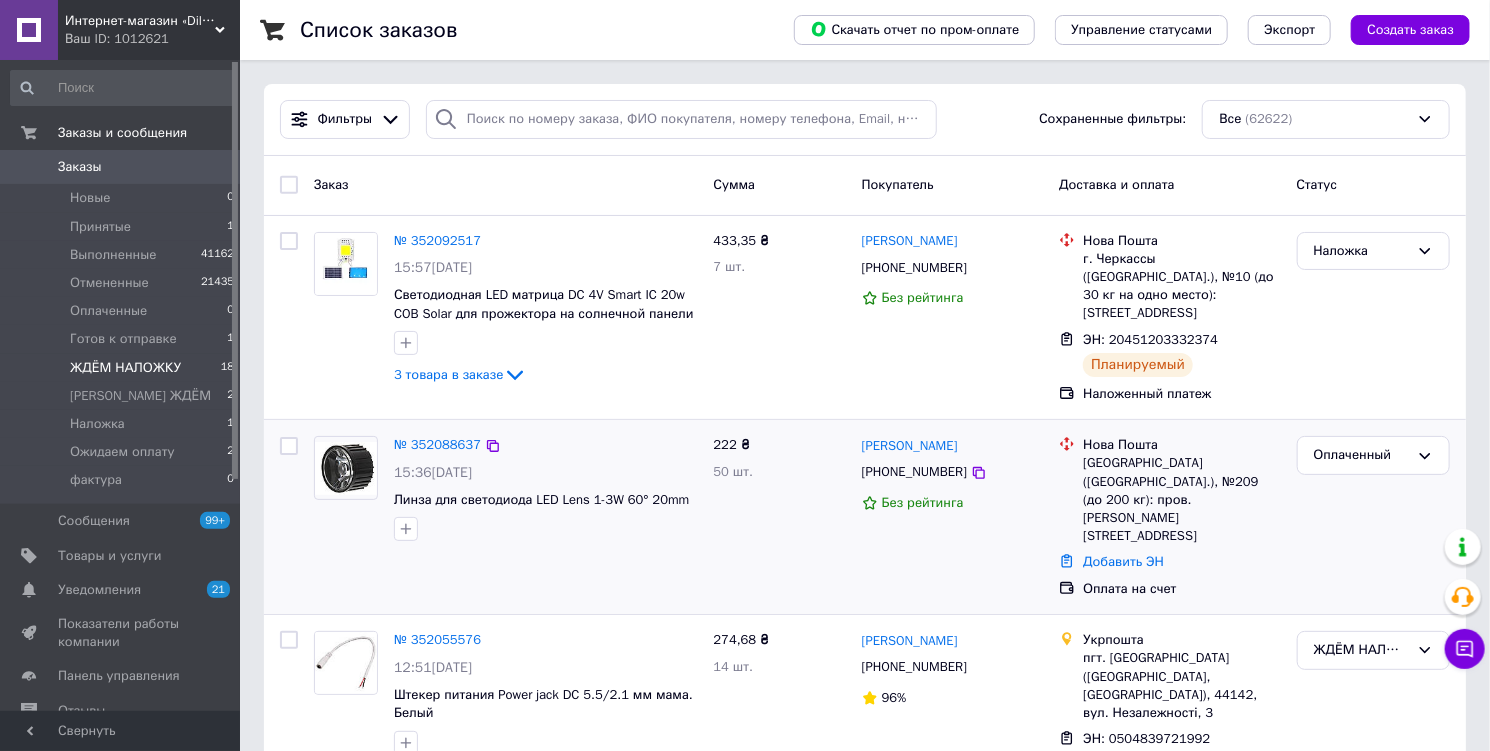 click on "ЖДЁМ НАЛОЖКУ" at bounding box center [125, 368] 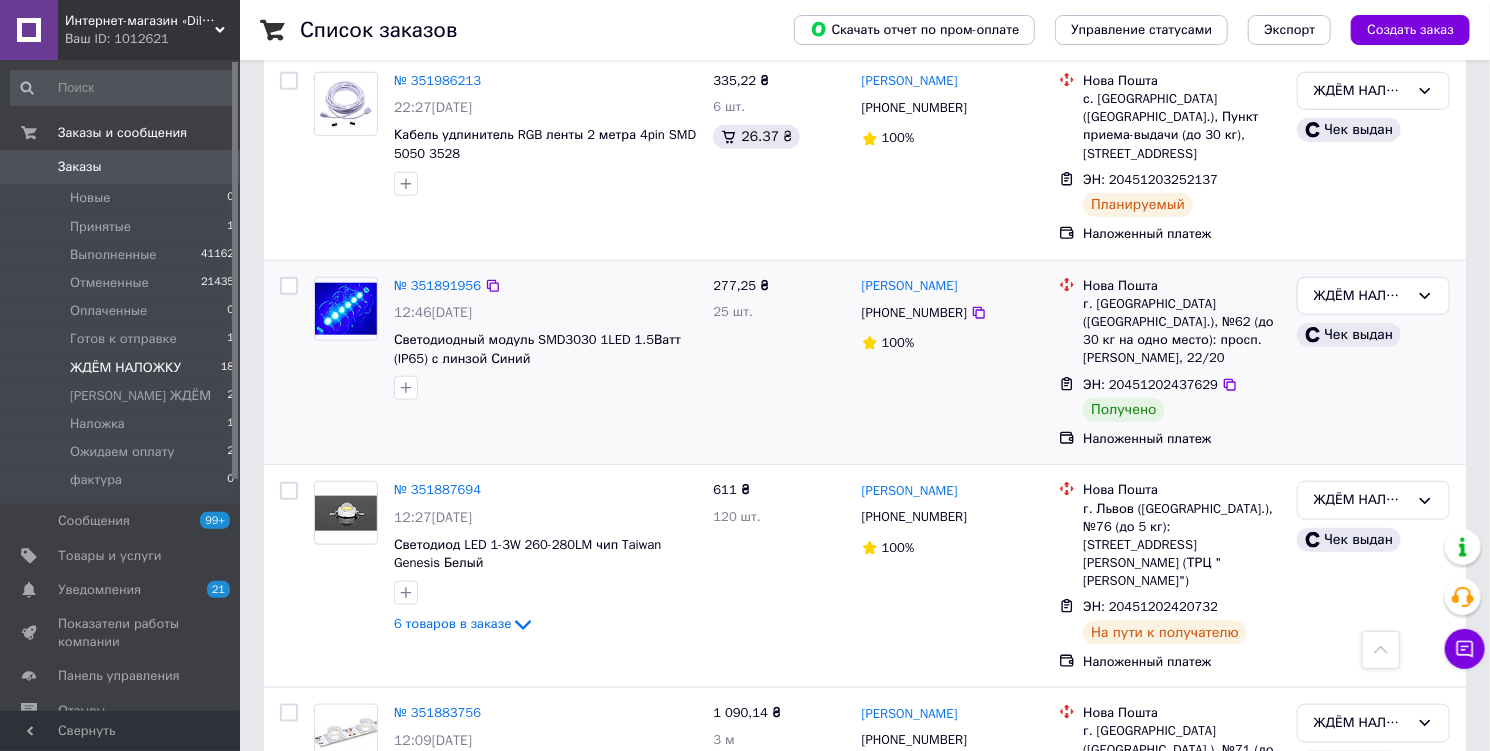 scroll, scrollTop: 800, scrollLeft: 0, axis: vertical 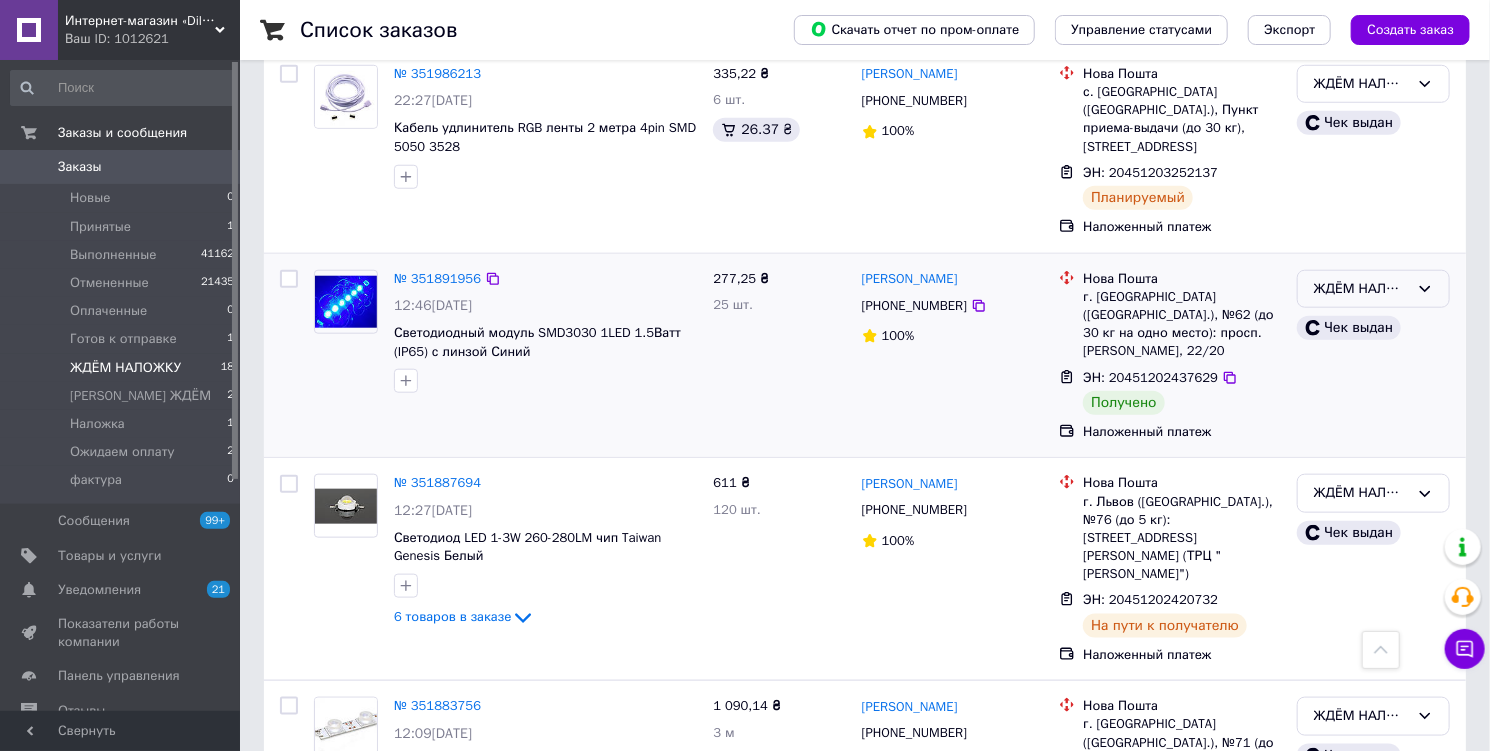 click on "ЖДЁМ НАЛОЖКУ" at bounding box center [1361, 289] 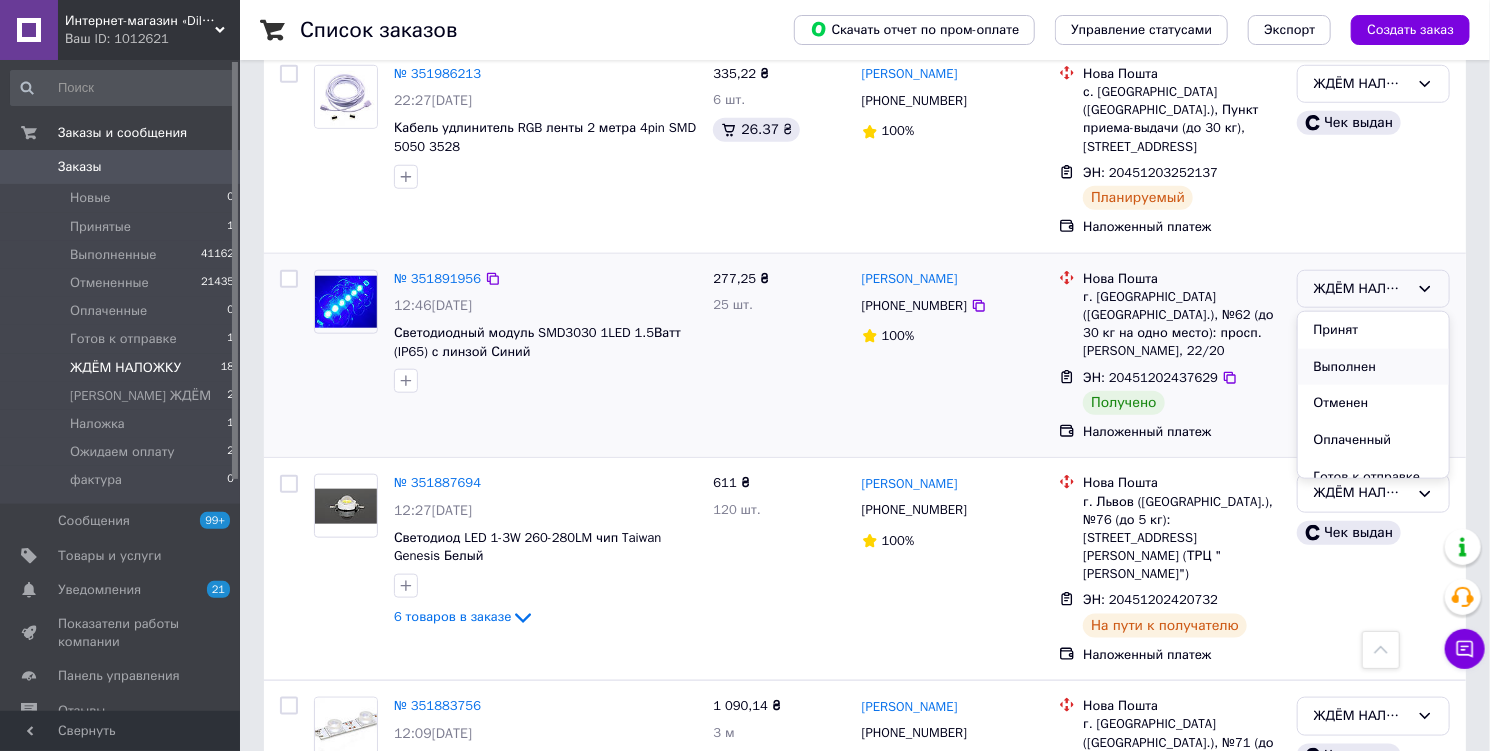 click on "Выполнен" at bounding box center [1373, 367] 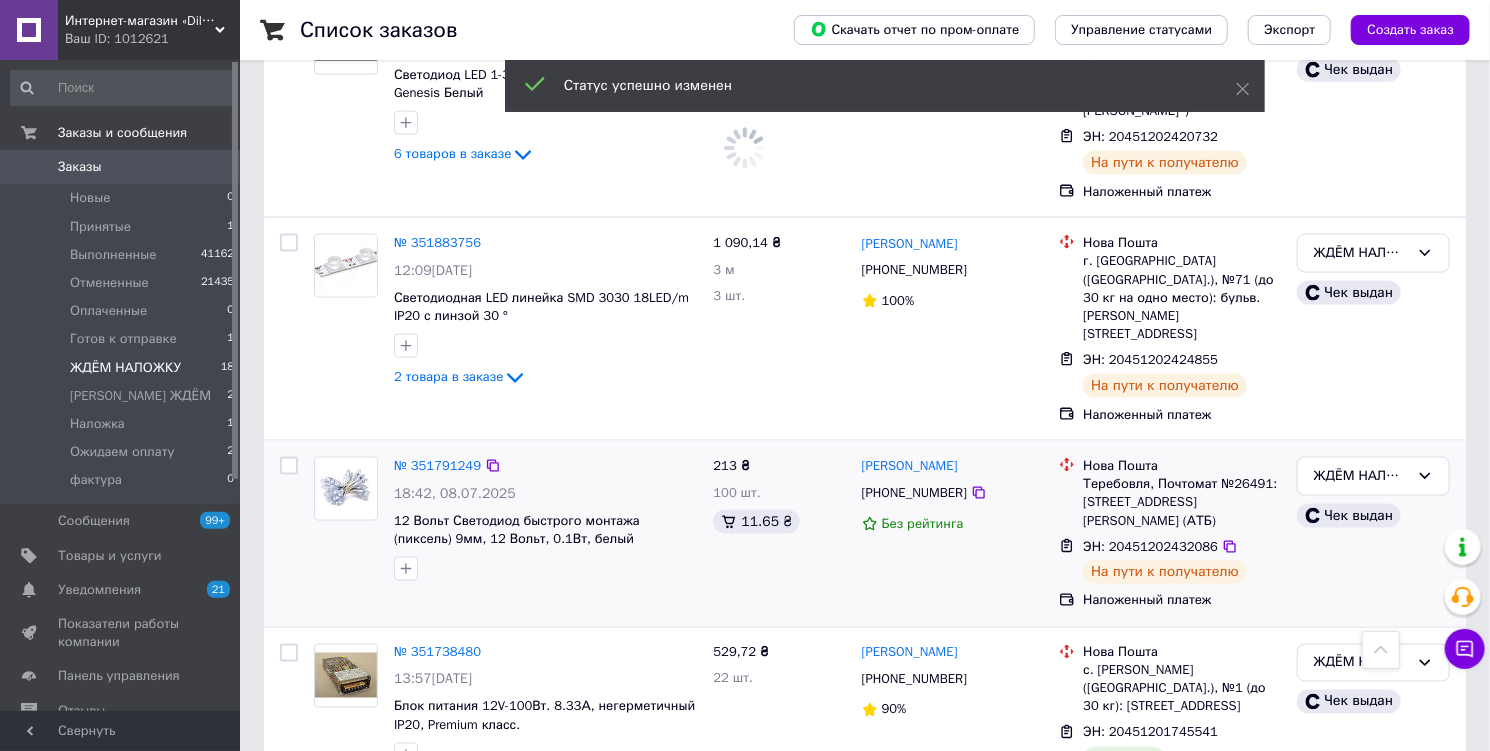 scroll, scrollTop: 1520, scrollLeft: 0, axis: vertical 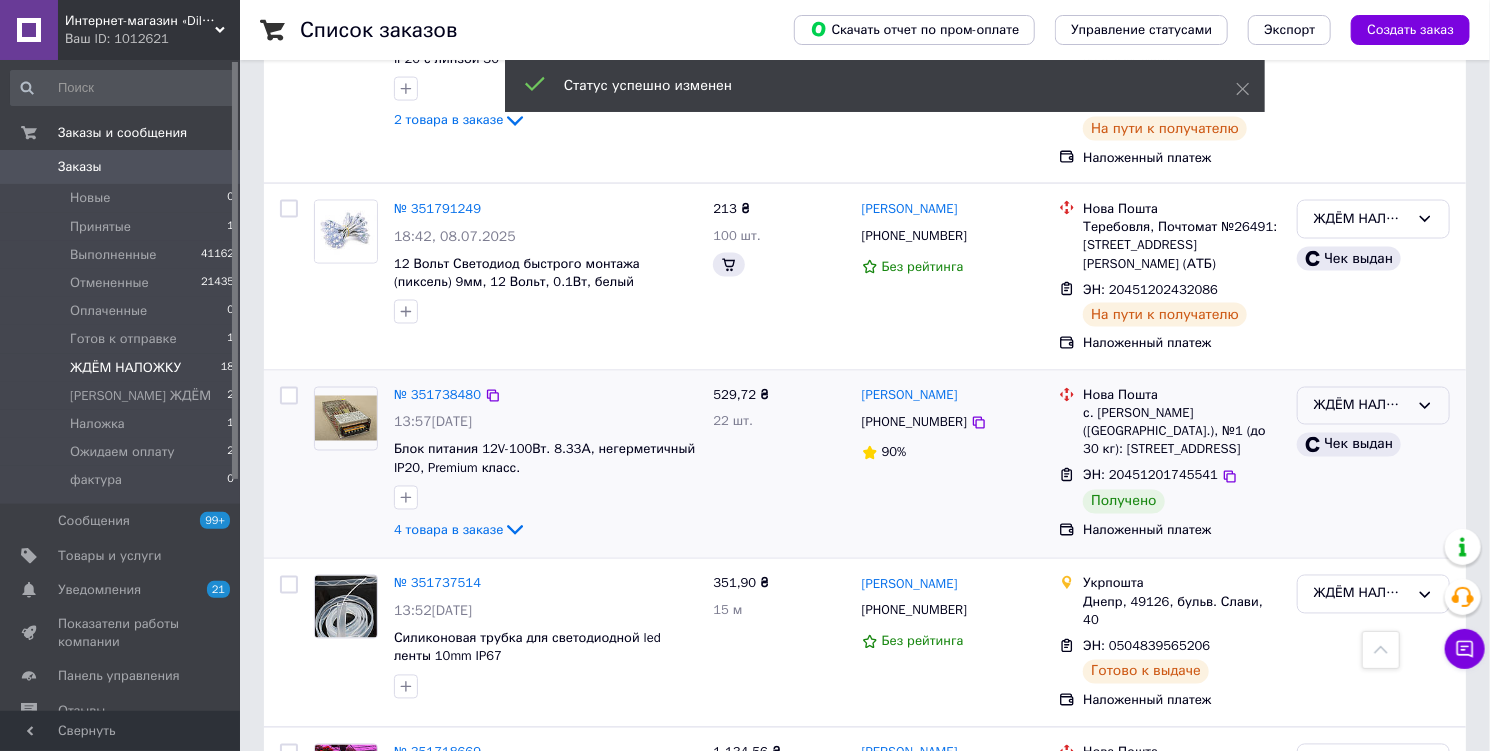 click on "ЖДЁМ НАЛОЖКУ" at bounding box center [1361, 406] 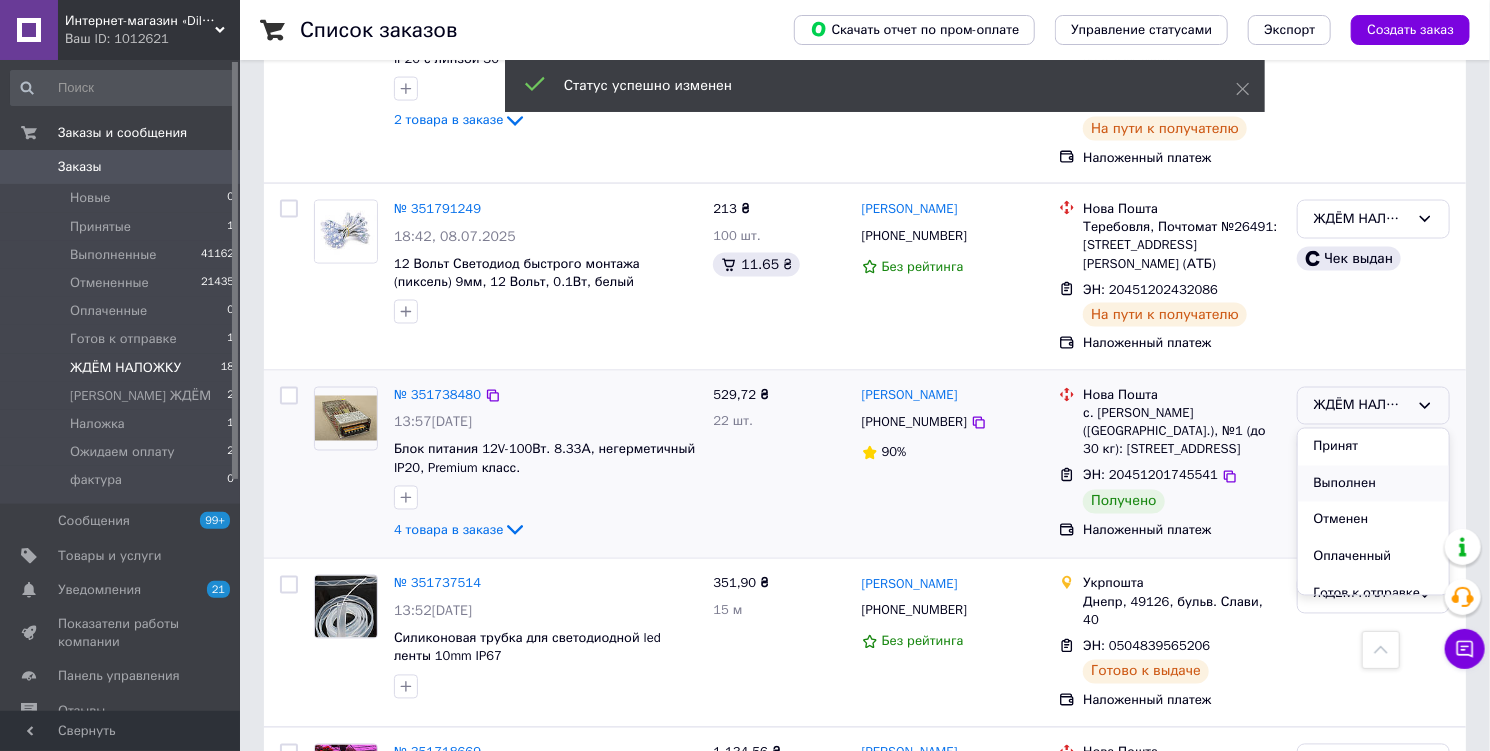 click on "Выполнен" at bounding box center [1373, 484] 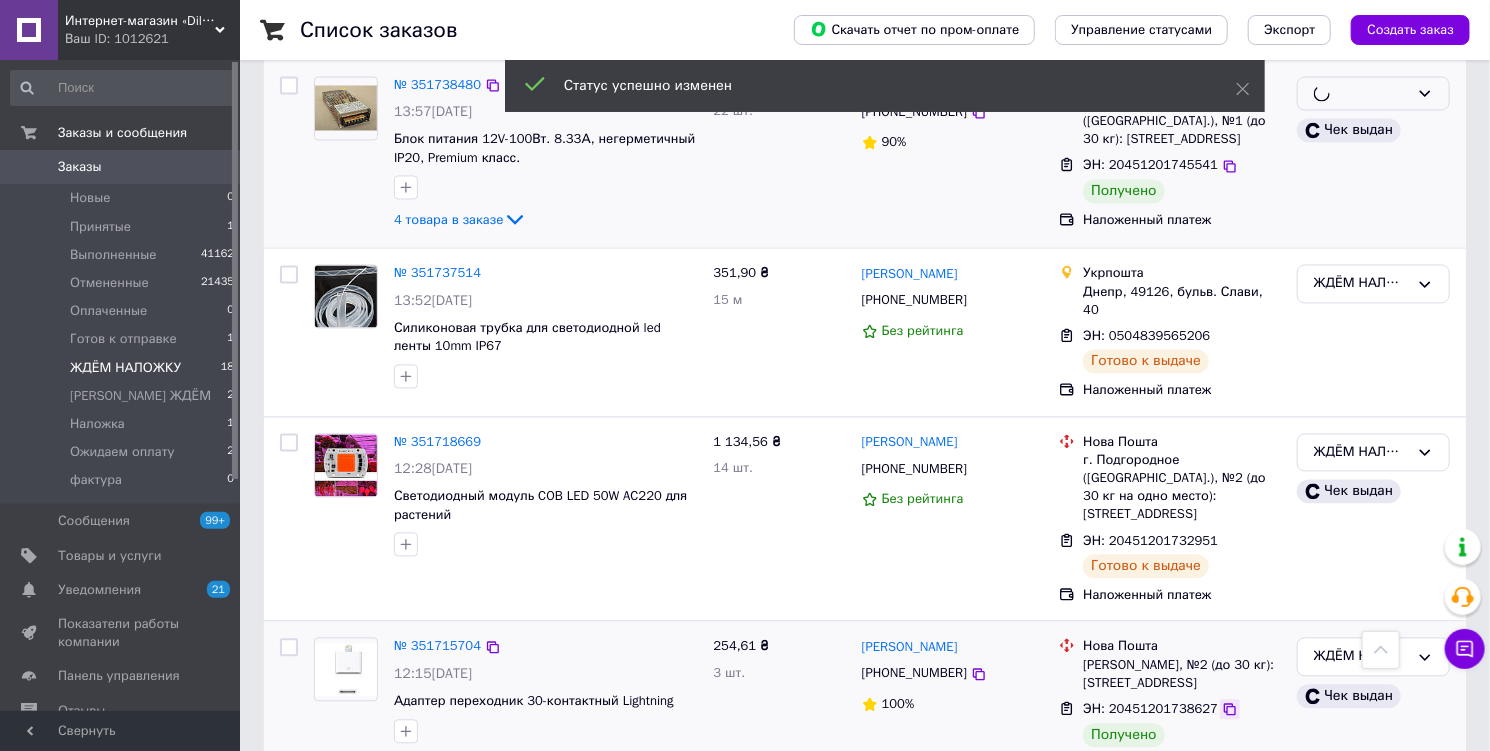 scroll, scrollTop: 1920, scrollLeft: 0, axis: vertical 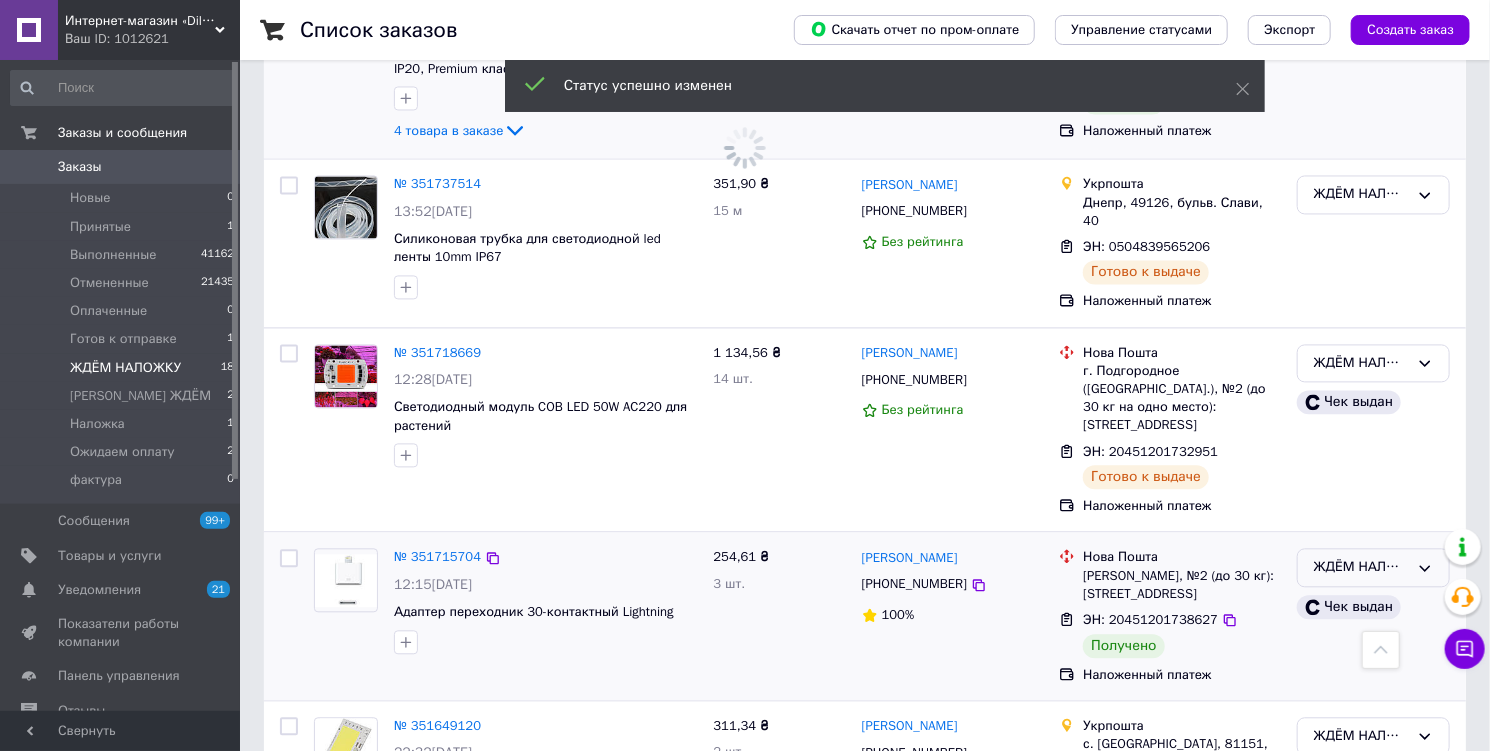 click on "ЖДЁМ НАЛОЖКУ" at bounding box center (1361, 567) 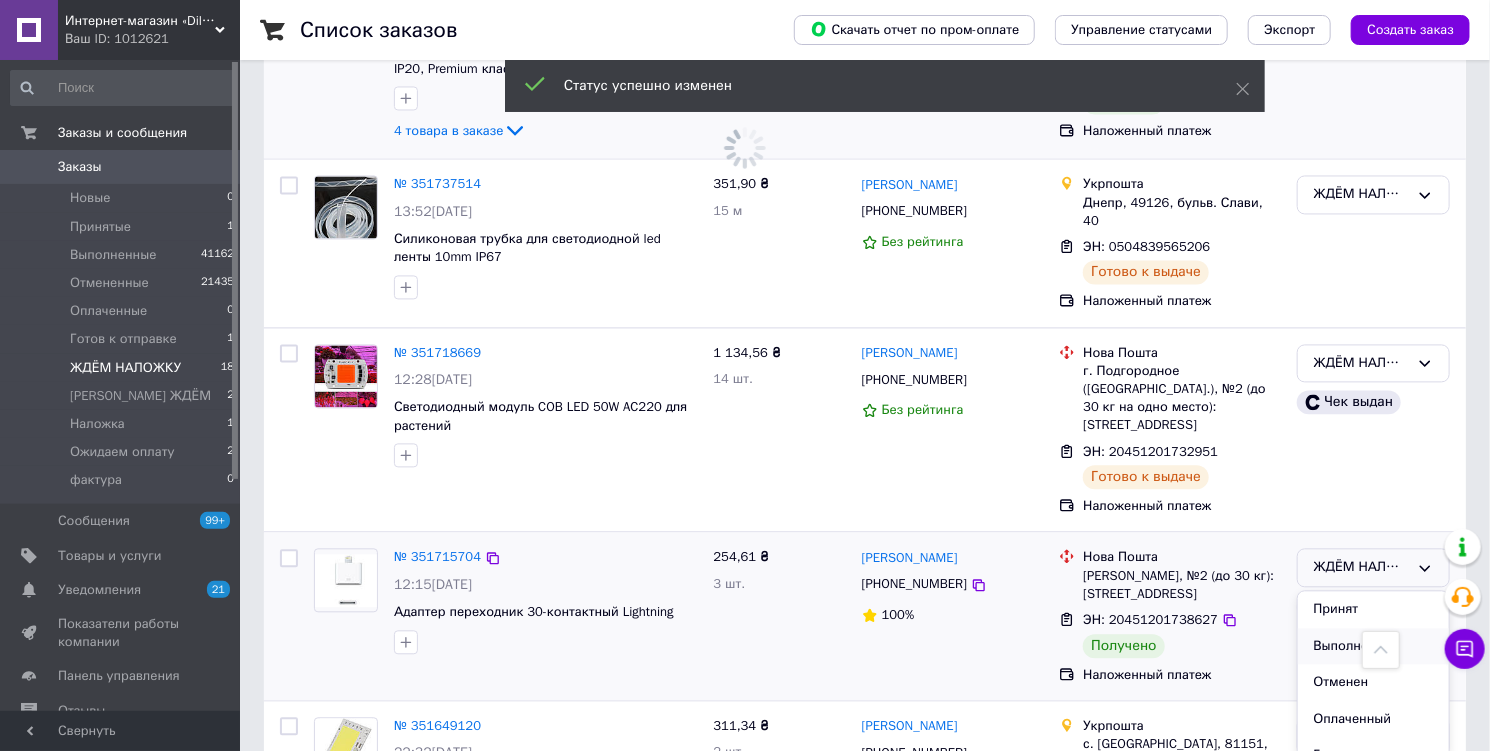 click on "Выполнен" at bounding box center [1373, 646] 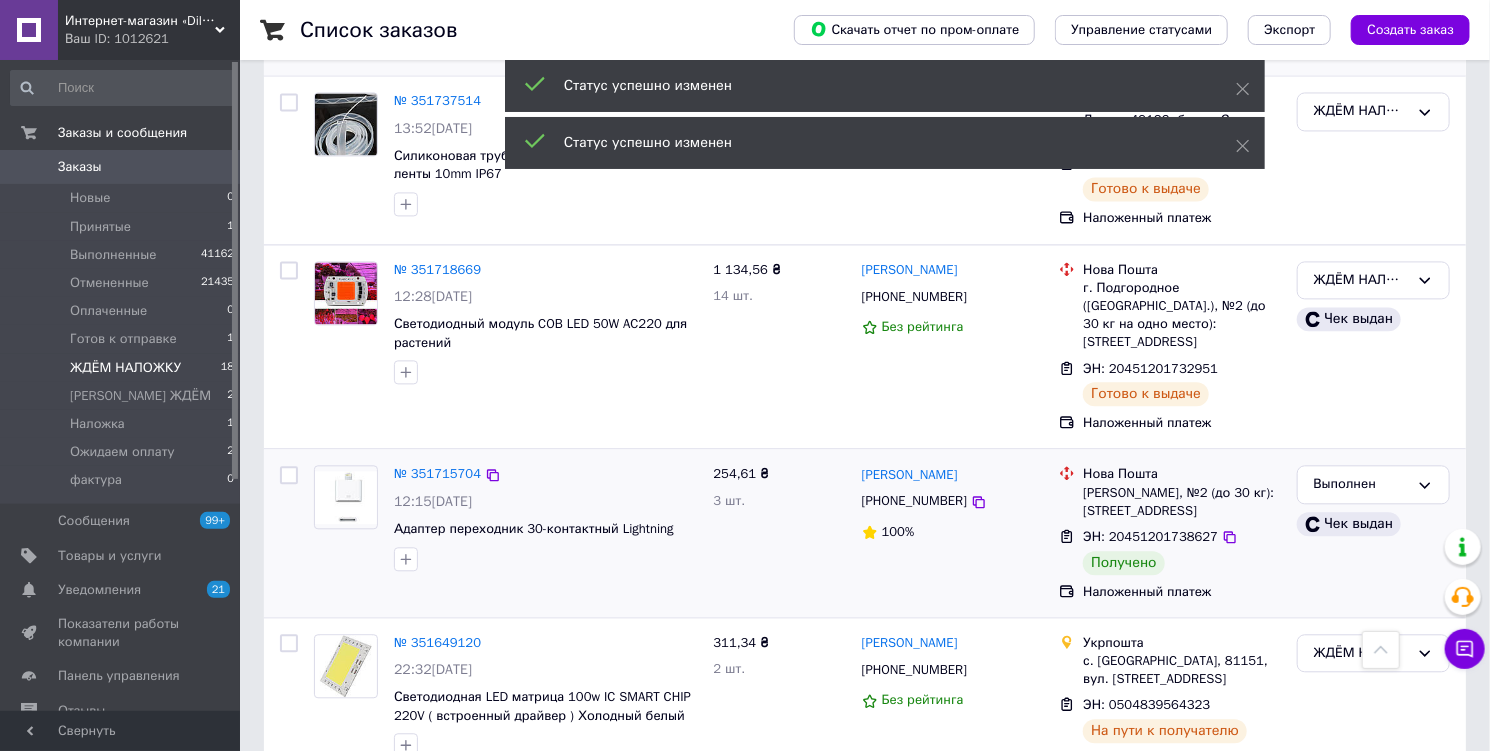 scroll, scrollTop: 2480, scrollLeft: 0, axis: vertical 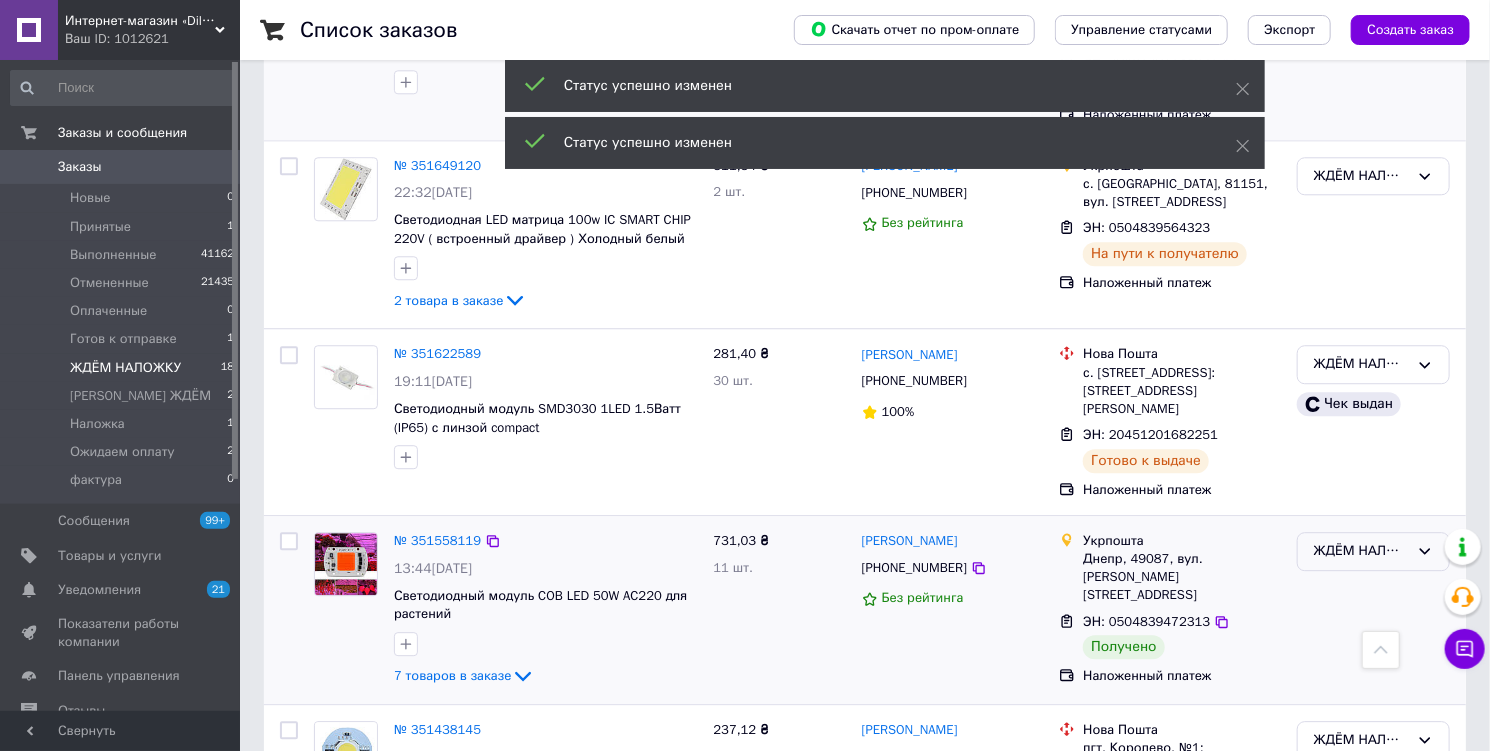 click on "ЖДЁМ НАЛОЖКУ" at bounding box center (1361, 551) 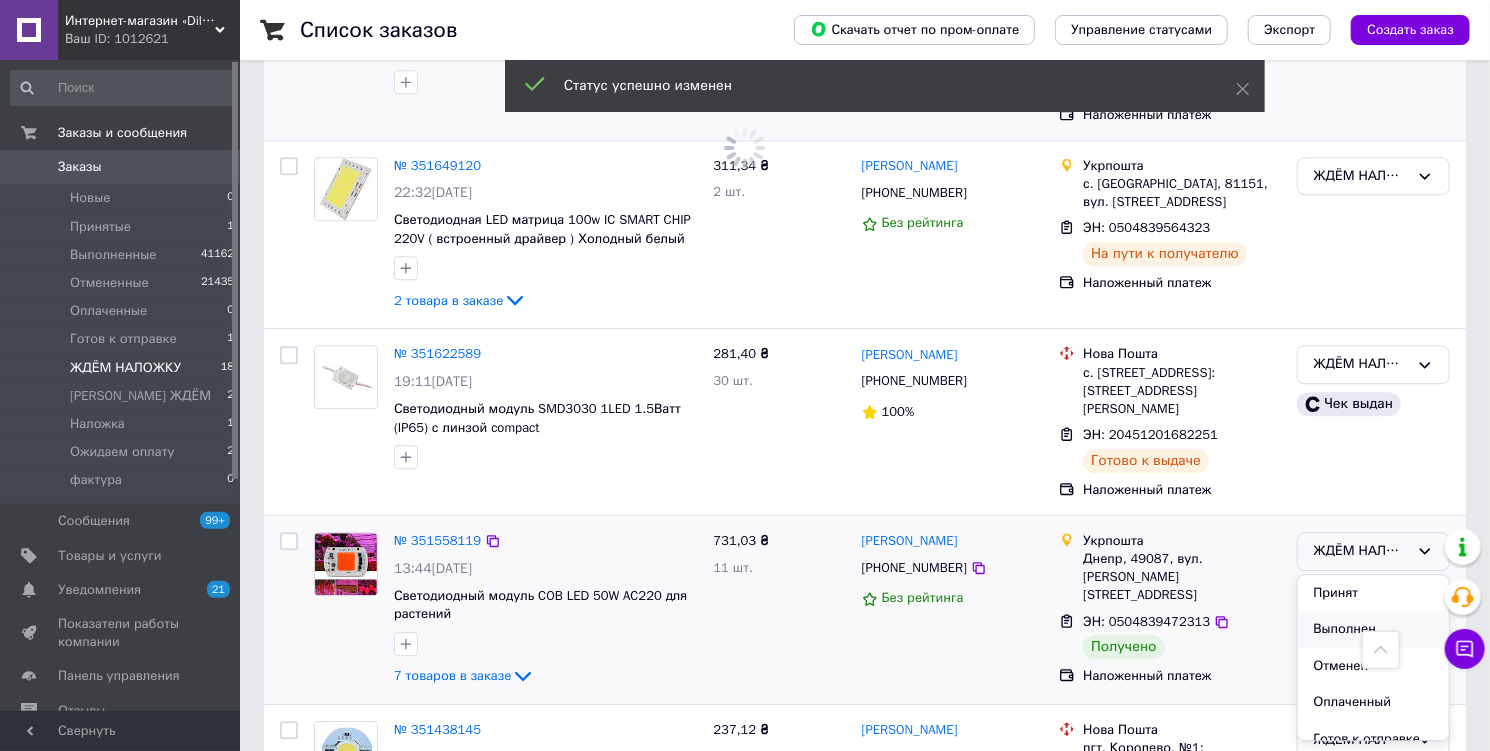click on "Выполнен" at bounding box center (1373, 629) 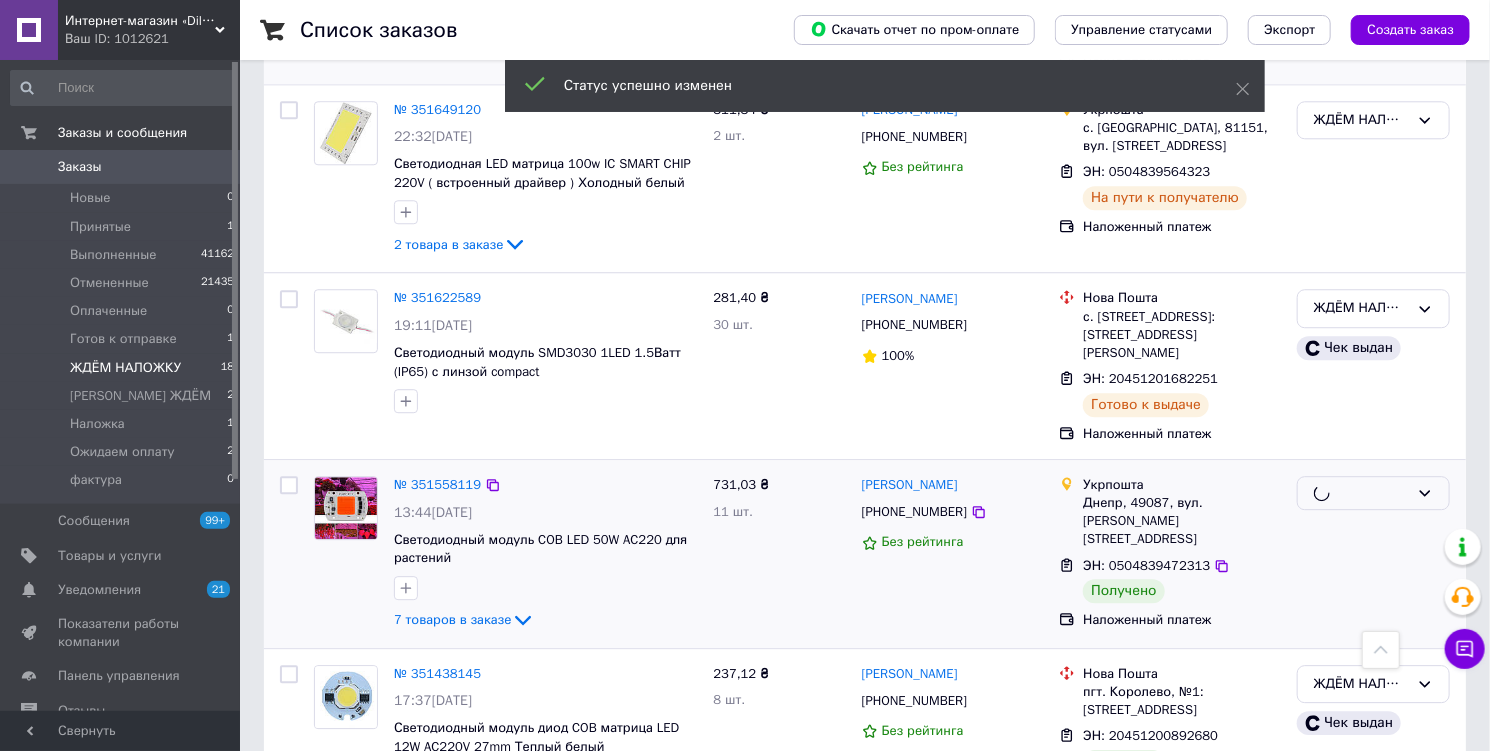 scroll, scrollTop: 2640, scrollLeft: 0, axis: vertical 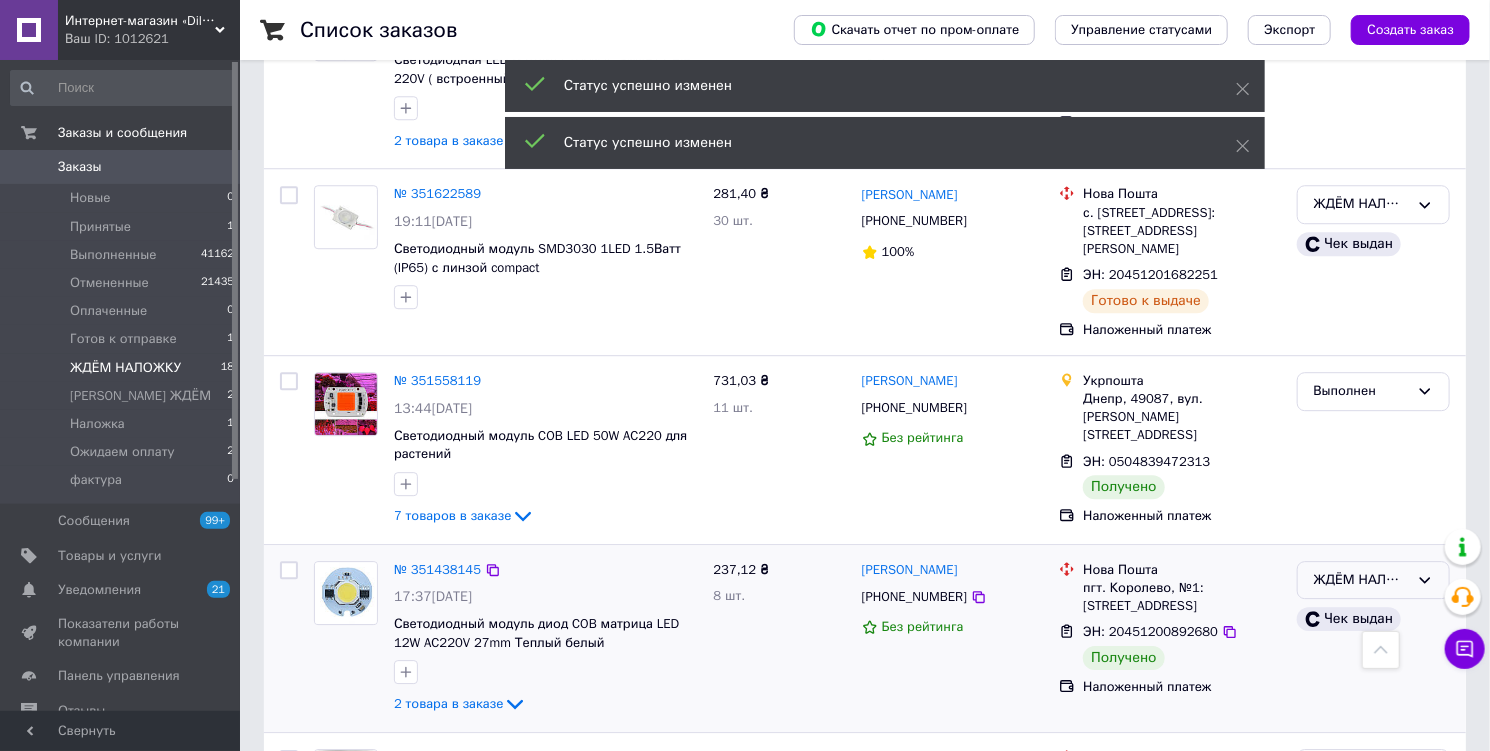 click on "ЖДЁМ НАЛОЖКУ" at bounding box center [1361, 580] 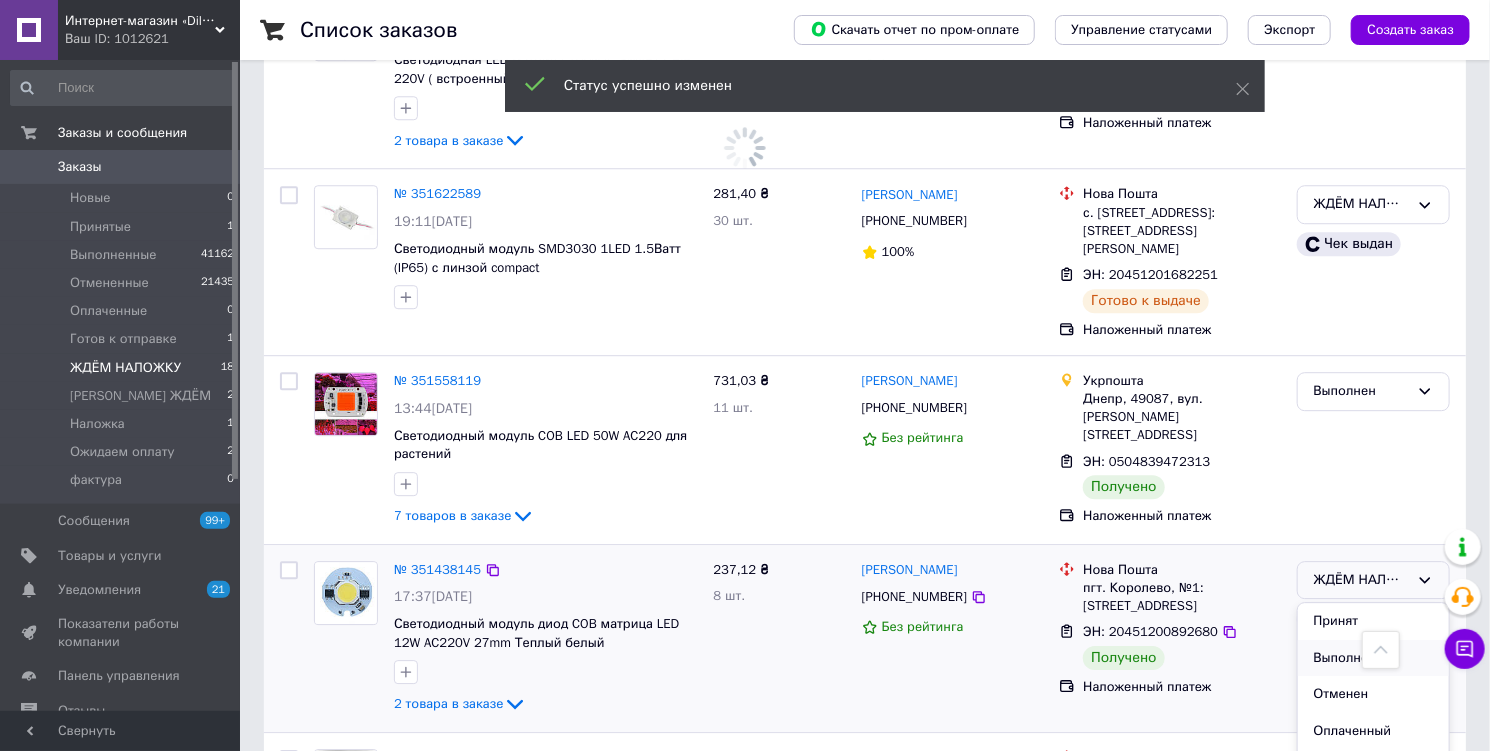 click on "Выполнен" at bounding box center [1373, 658] 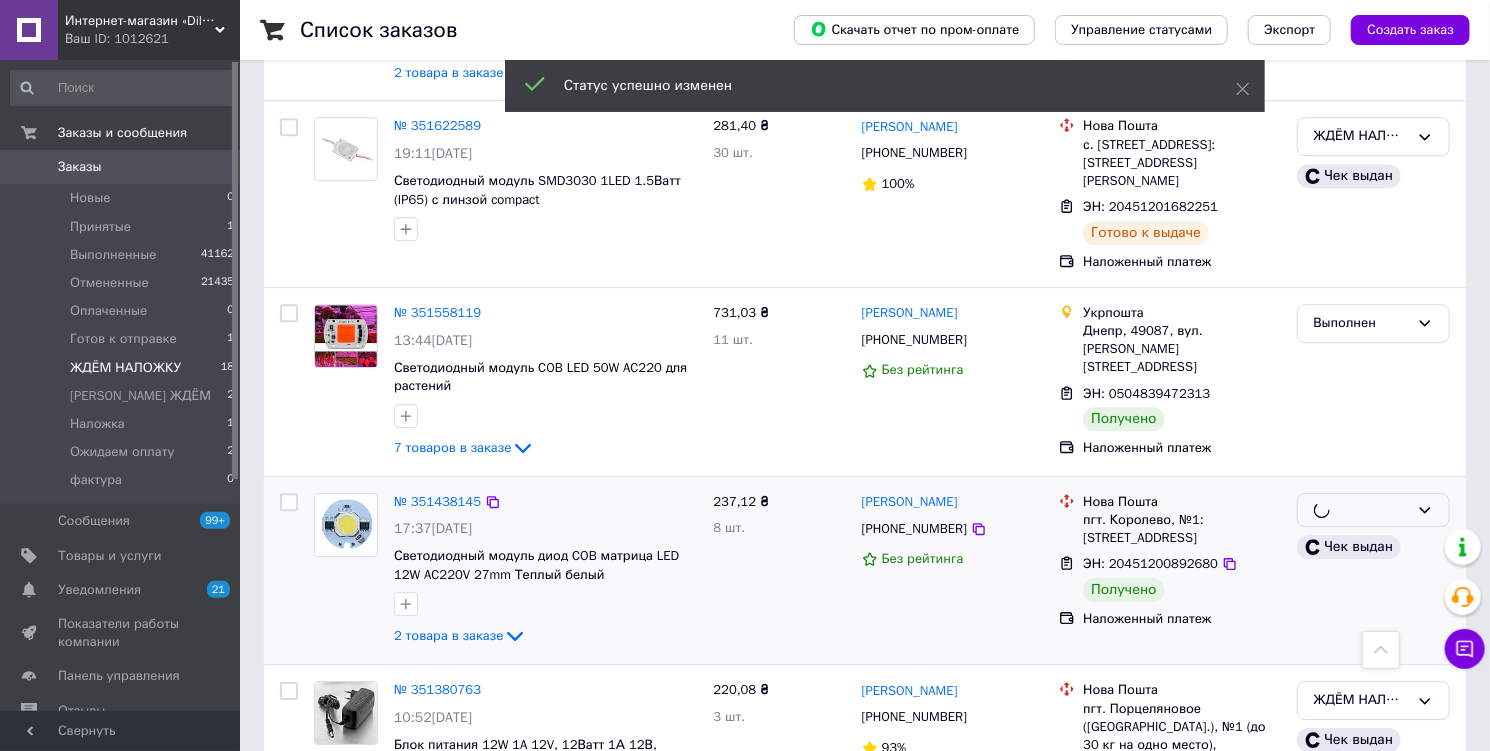 scroll, scrollTop: 2880, scrollLeft: 0, axis: vertical 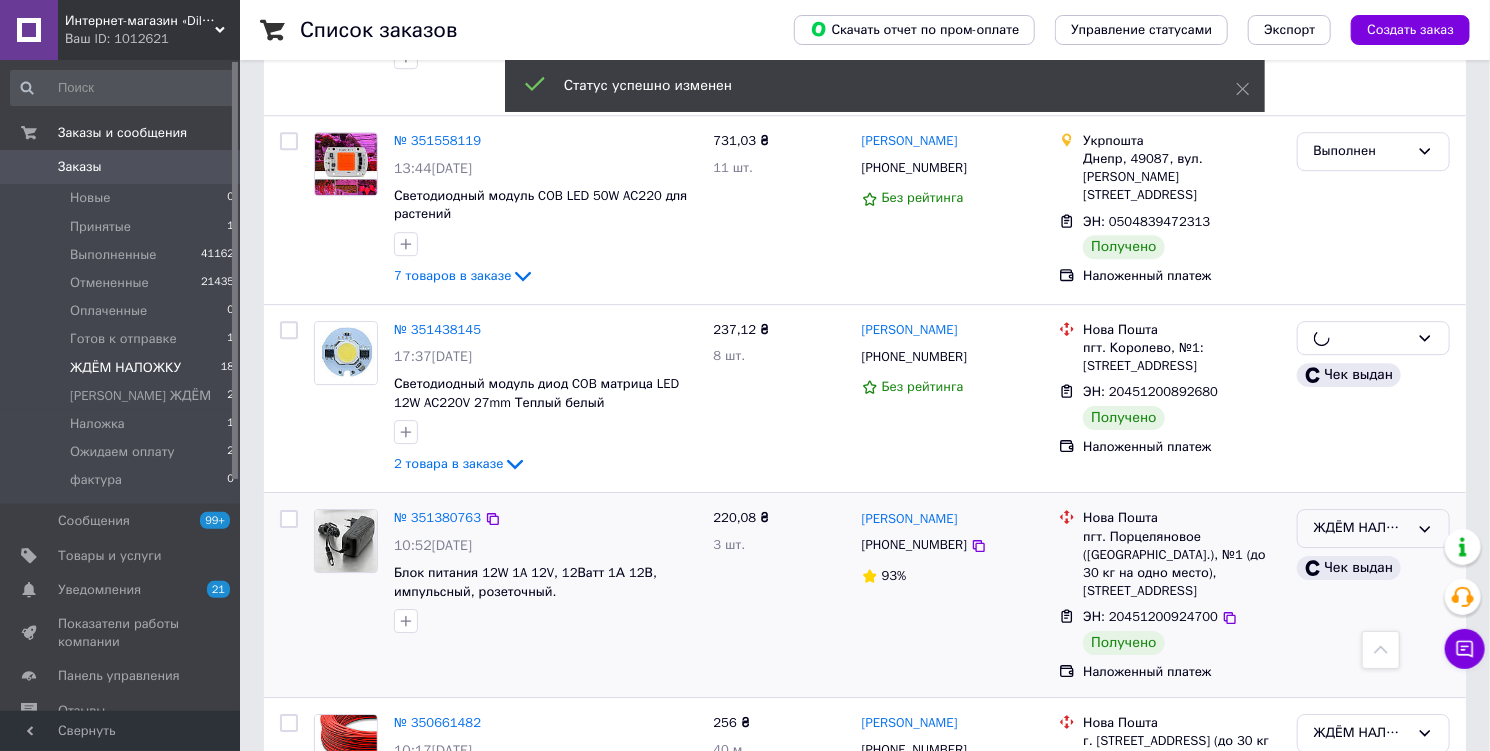 click on "ЖДЁМ НАЛОЖКУ" at bounding box center (1361, 528) 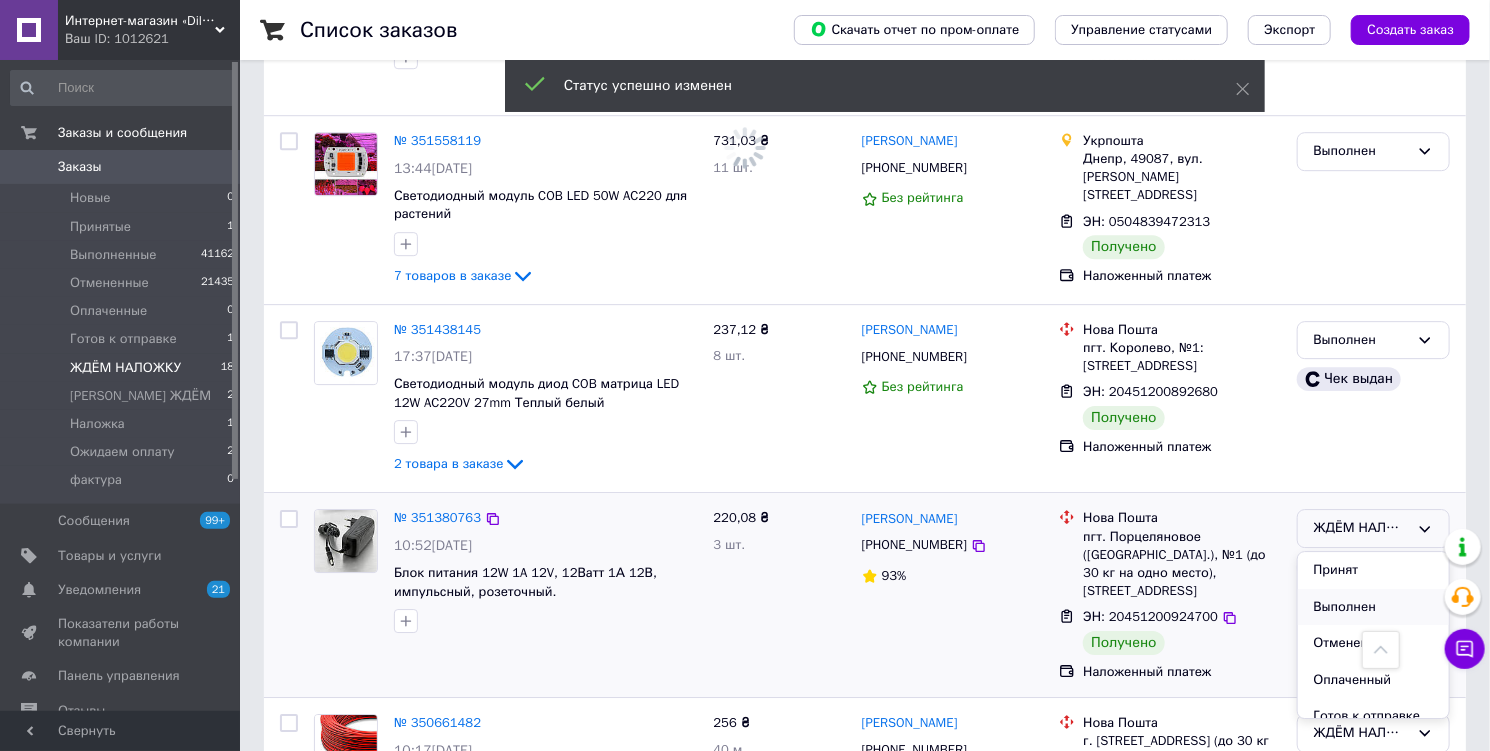 click on "Выполнен" at bounding box center [1373, 607] 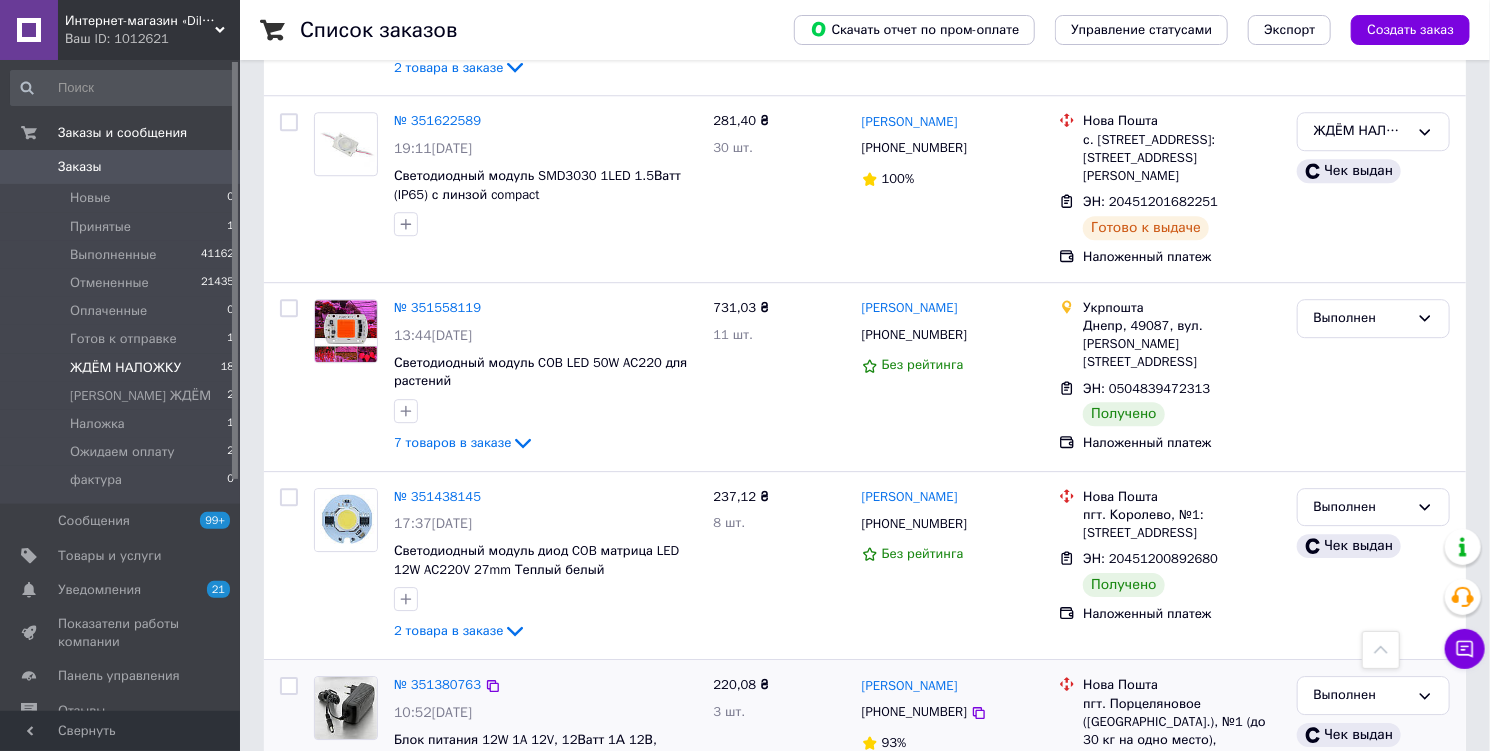 scroll, scrollTop: 2640, scrollLeft: 0, axis: vertical 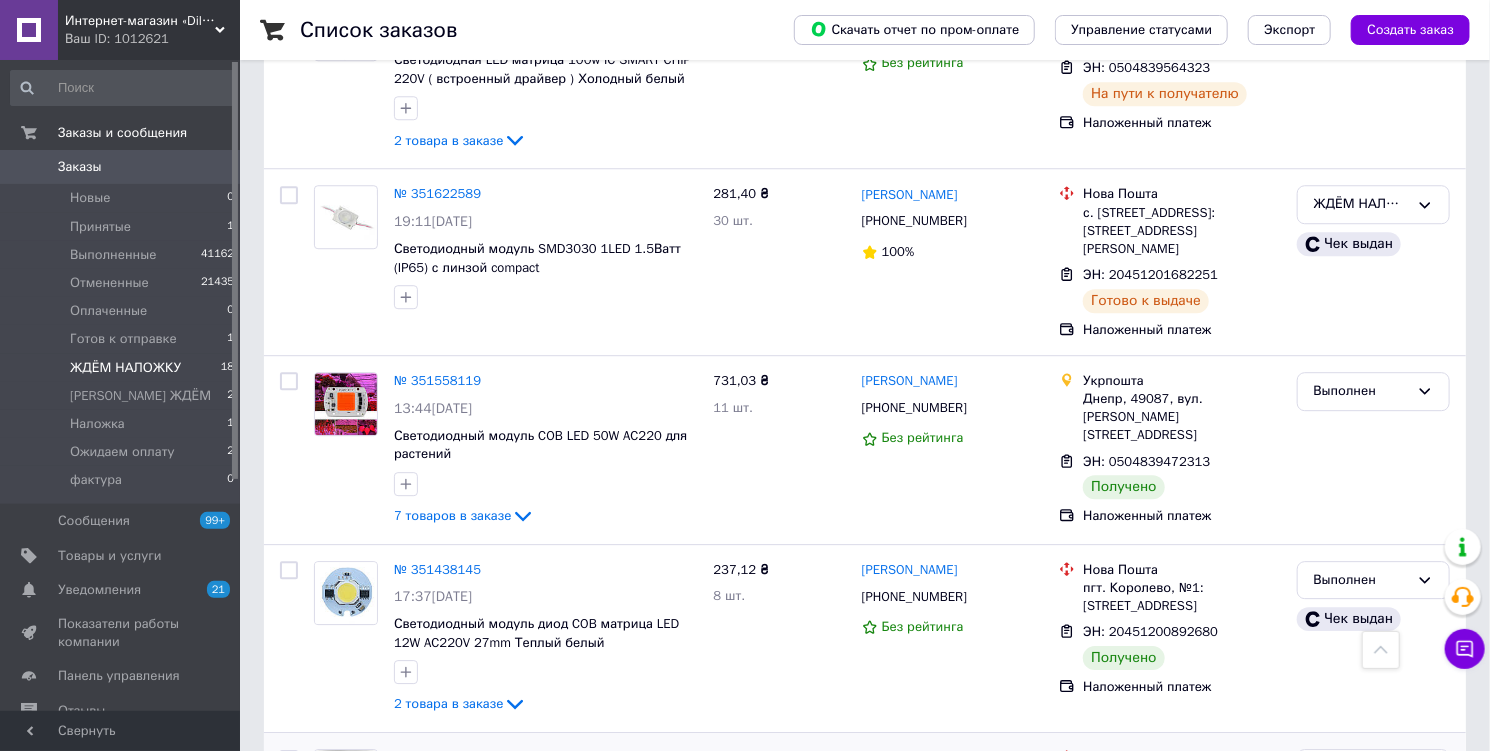 click on "Заказы" at bounding box center (121, 167) 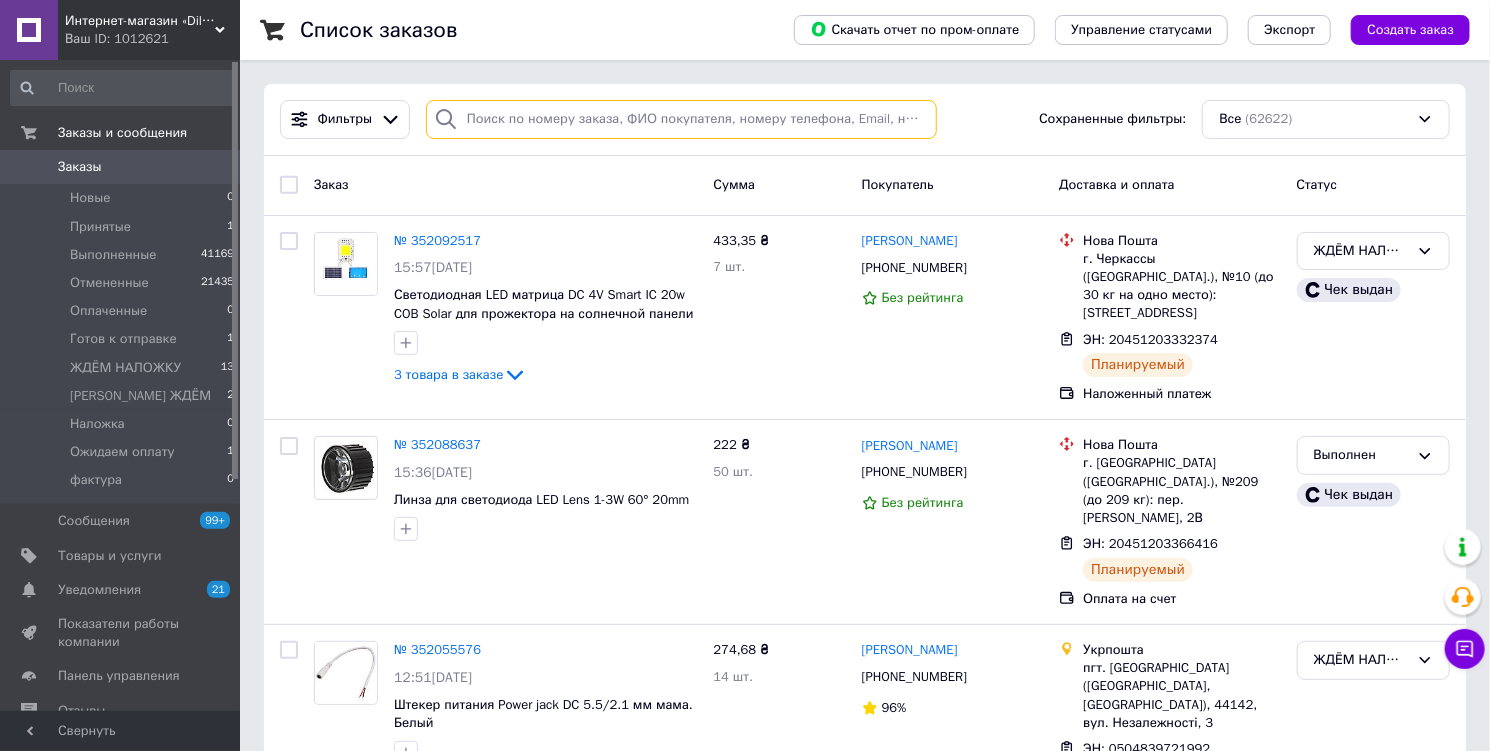 paste on "[PHONE_NUMBER]" 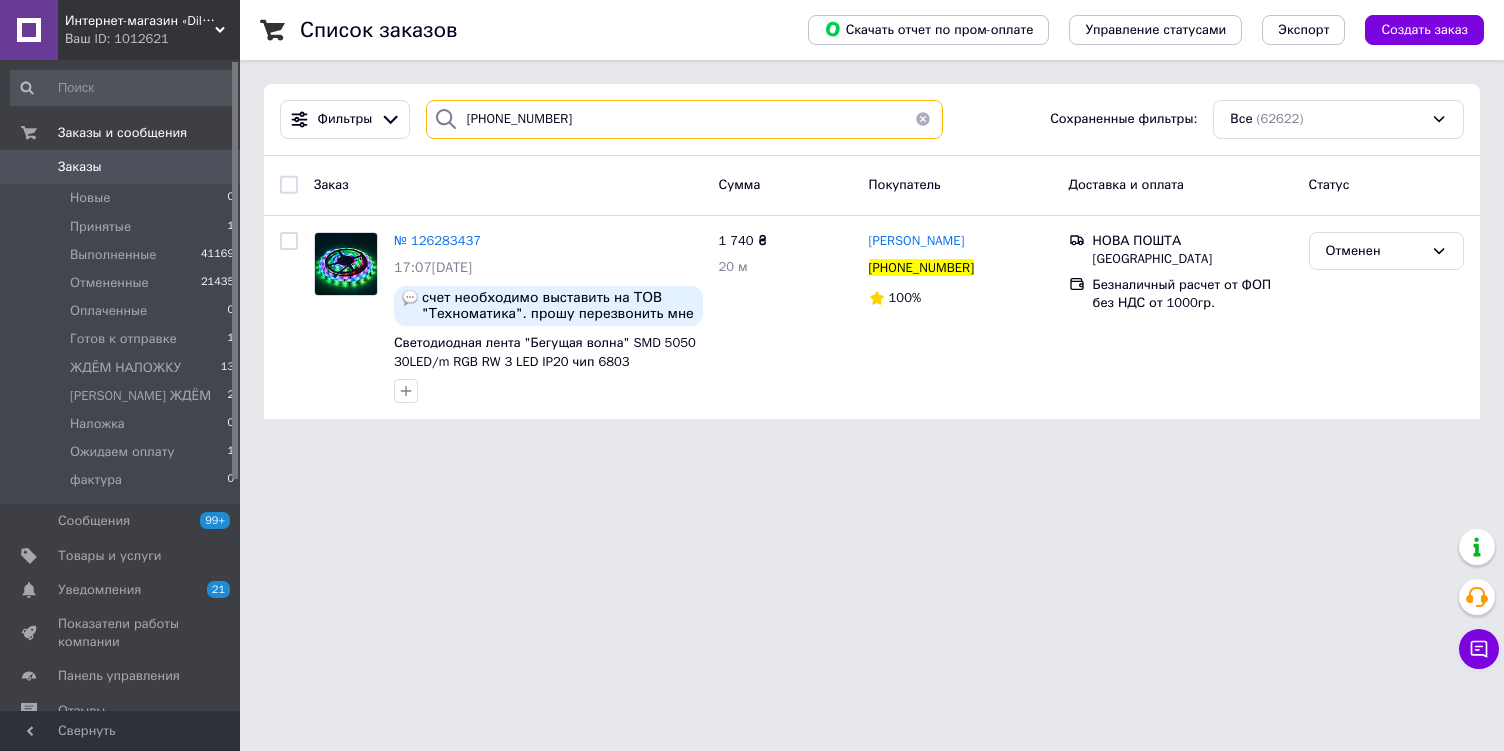 type on "[PHONE_NUMBER]" 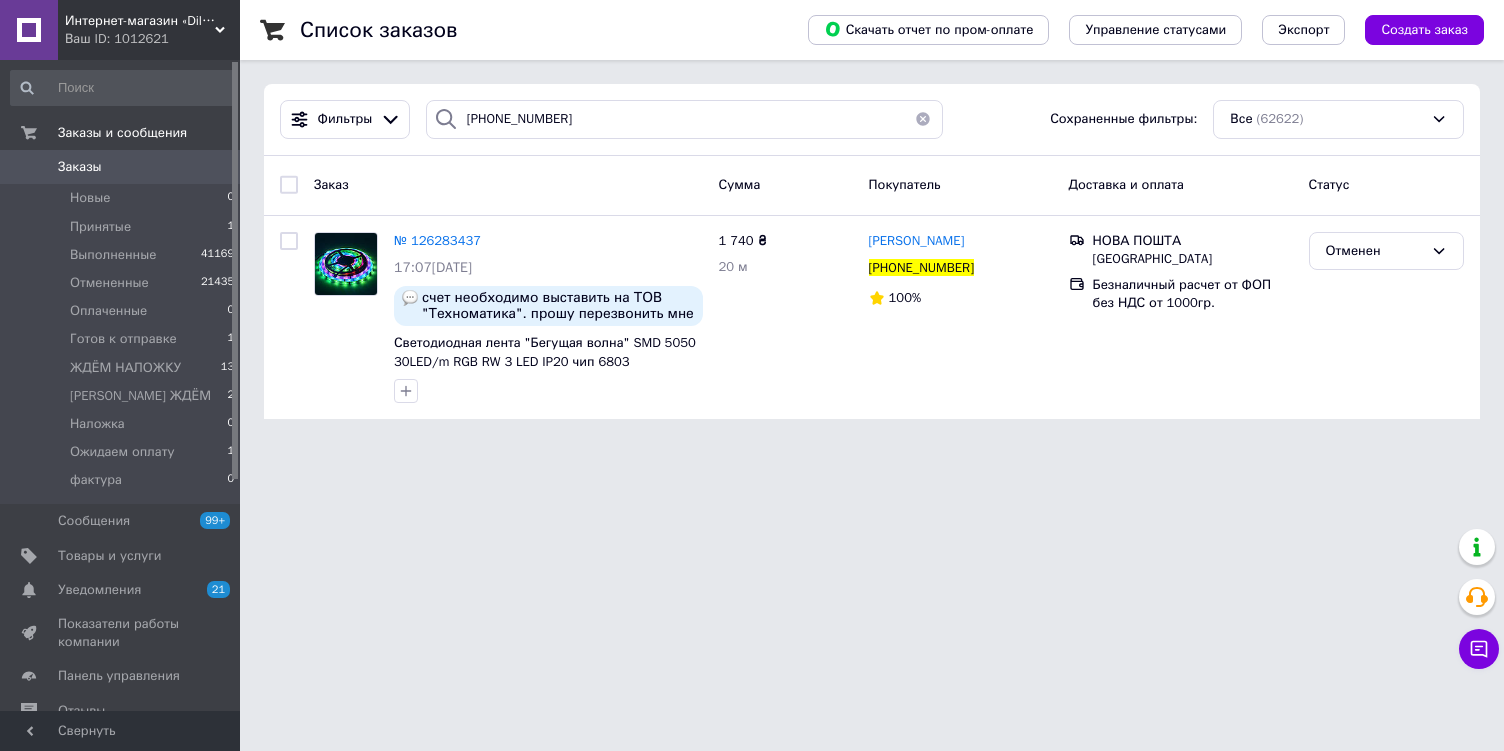 click on "Заказы" at bounding box center [80, 167] 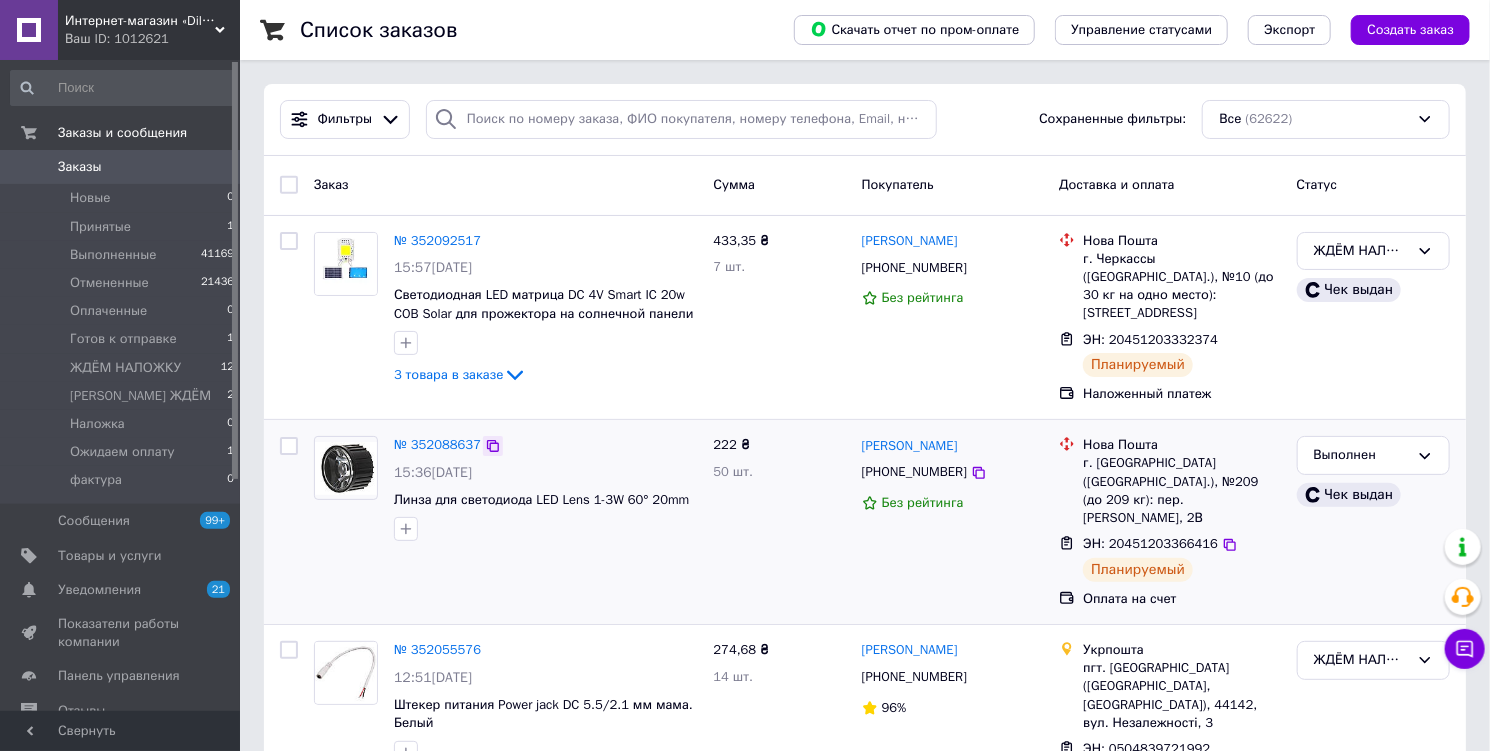 click 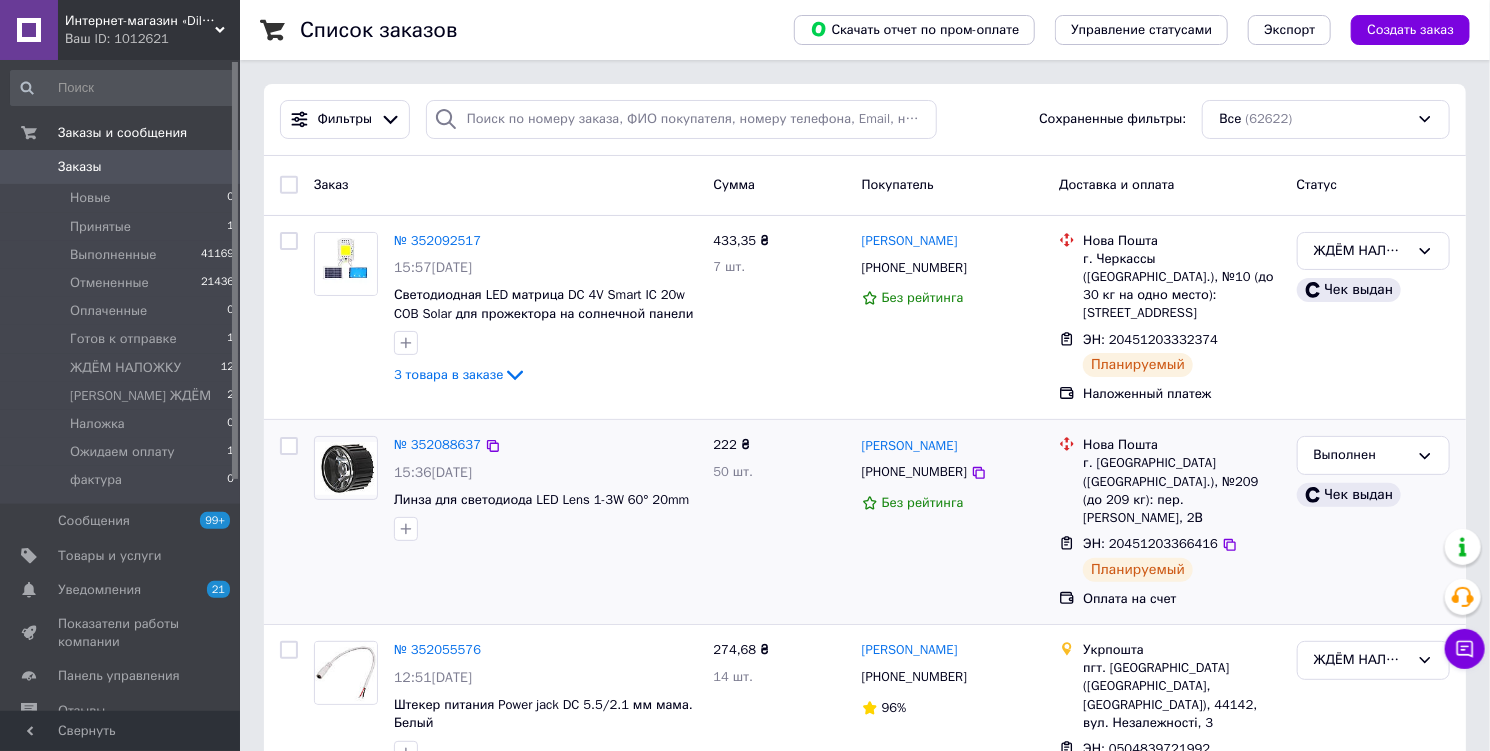 click on "№ 352088637 15:36[DATE] Линза для светодиода LED Lens 1-3W 60° 20mm" at bounding box center (505, 522) 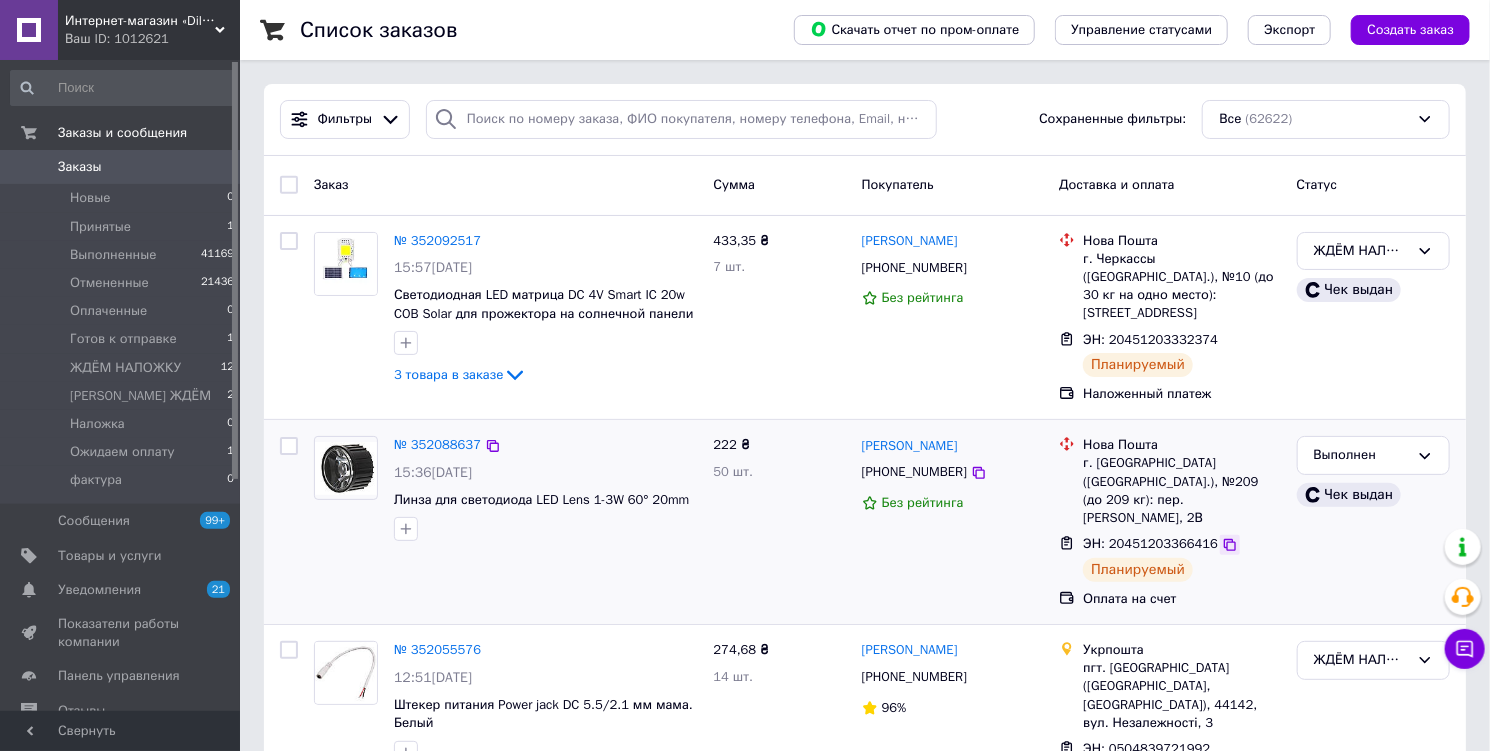 click 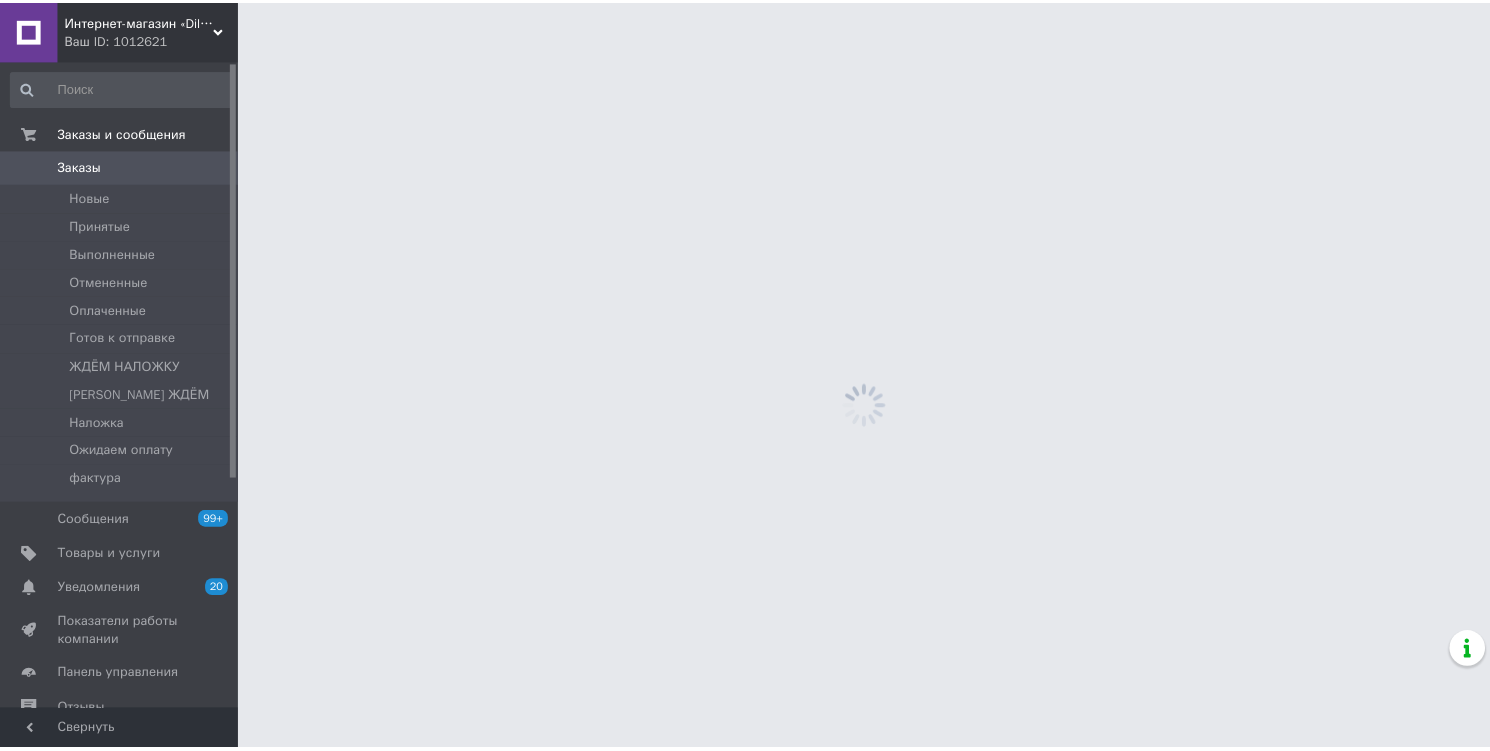 scroll, scrollTop: 0, scrollLeft: 0, axis: both 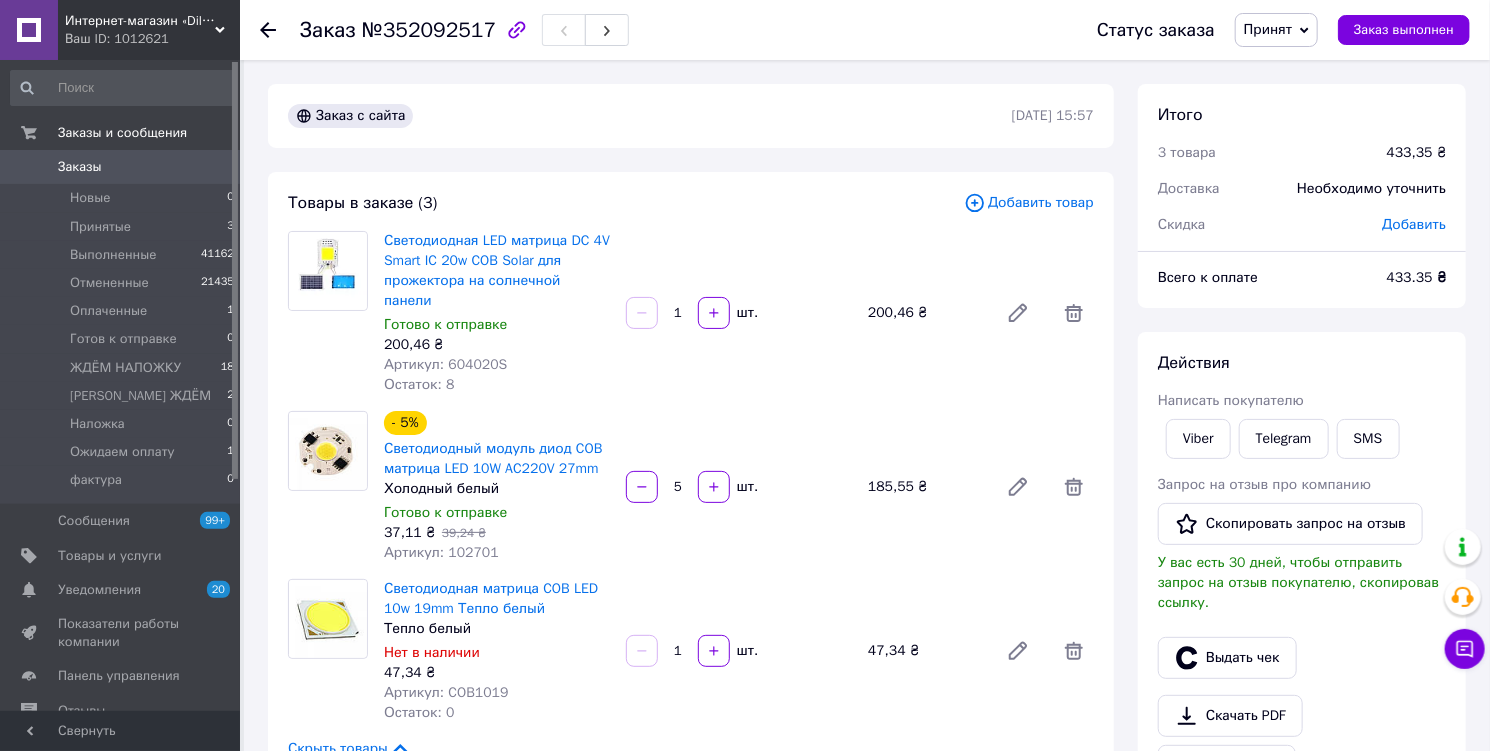 click on "№352092517" at bounding box center [429, 30] 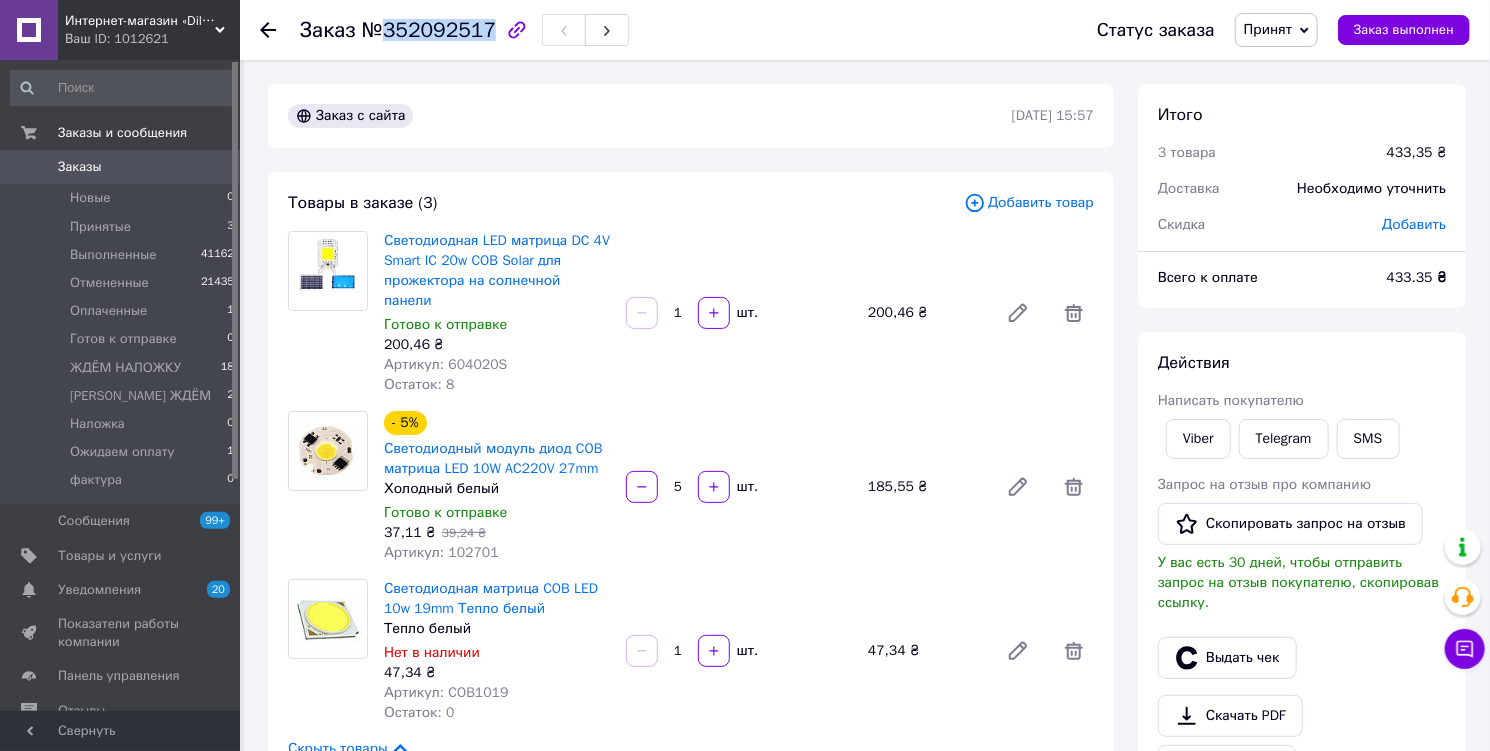 click on "№352092517" at bounding box center (429, 30) 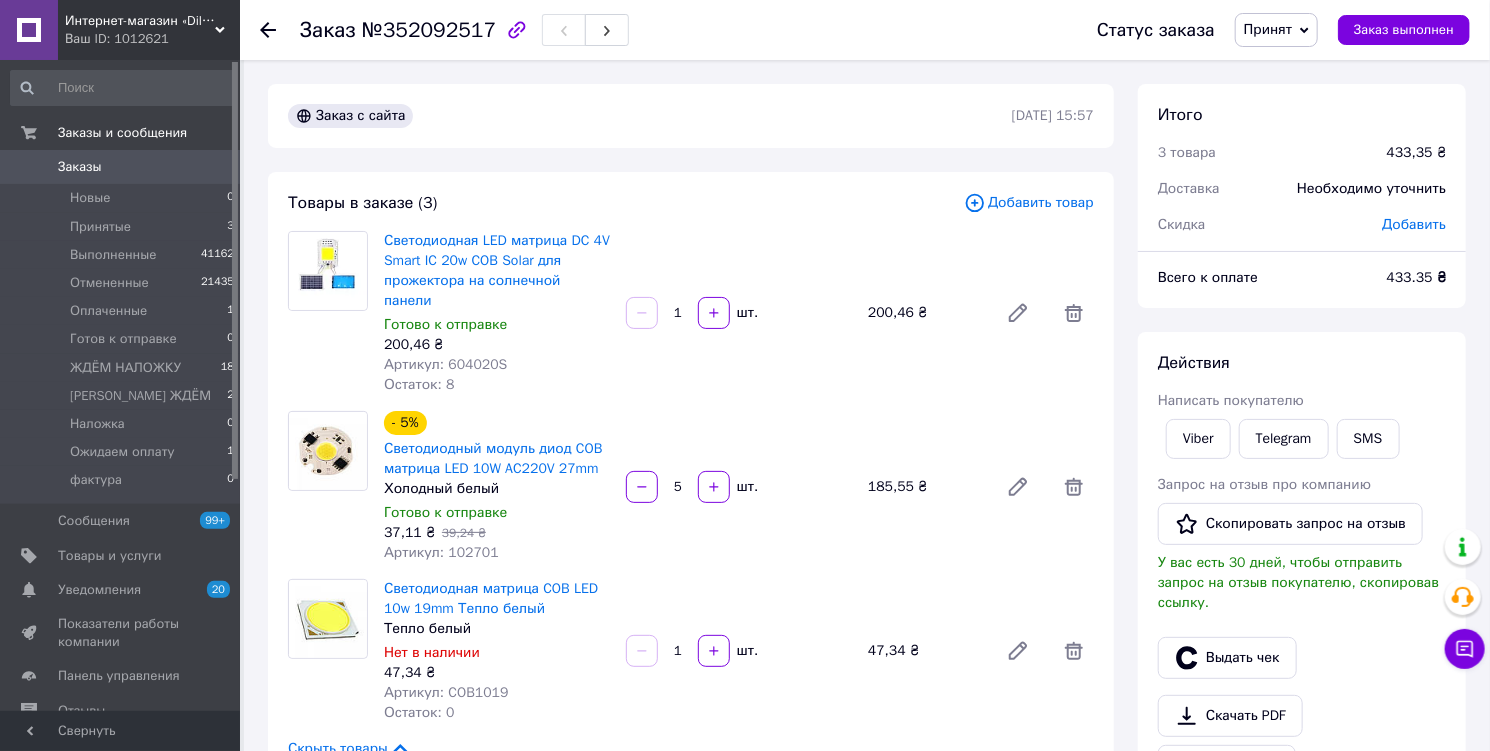 drag, startPoint x: 435, startPoint y: 30, endPoint x: 855, endPoint y: 179, distance: 445.64673 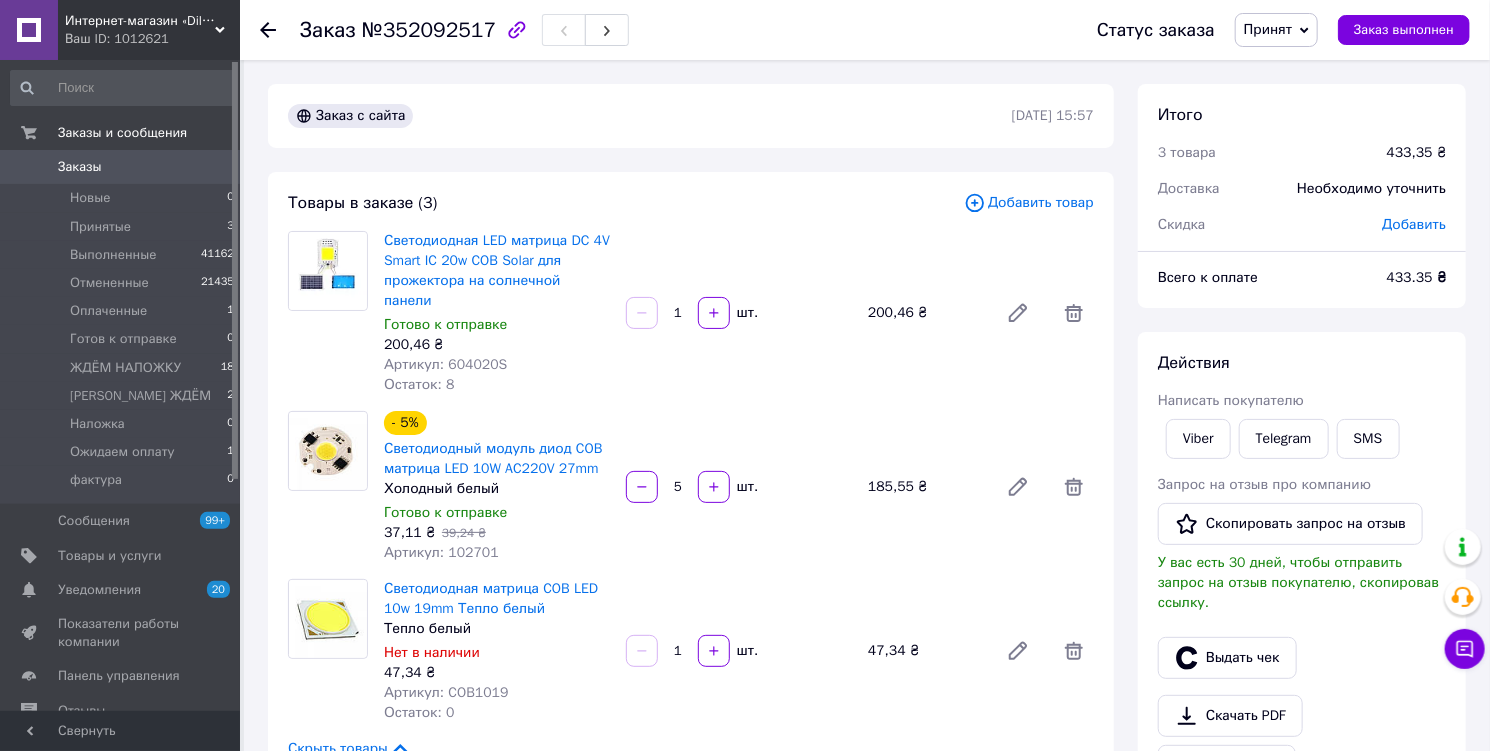 drag, startPoint x: 687, startPoint y: 628, endPoint x: 676, endPoint y: 630, distance: 11.18034 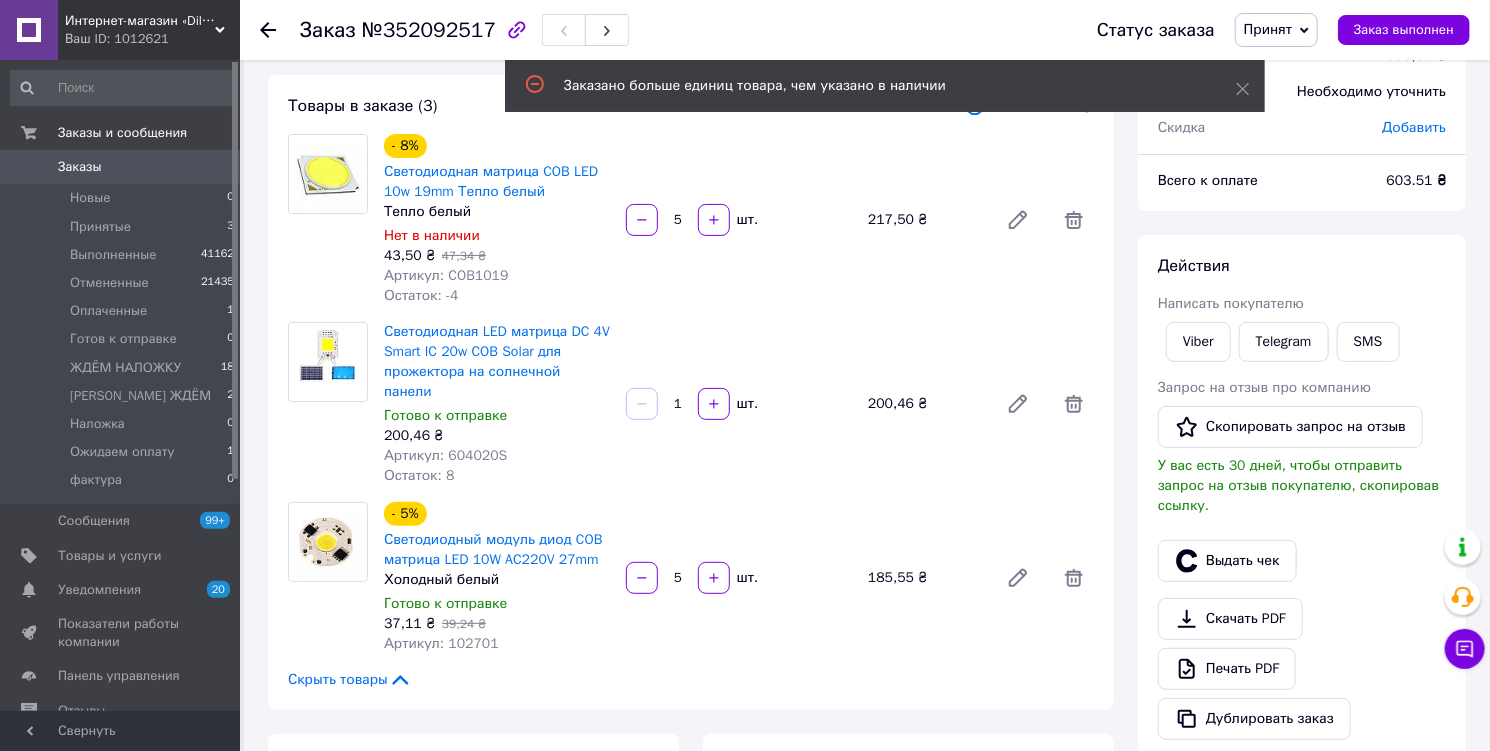scroll, scrollTop: 160, scrollLeft: 0, axis: vertical 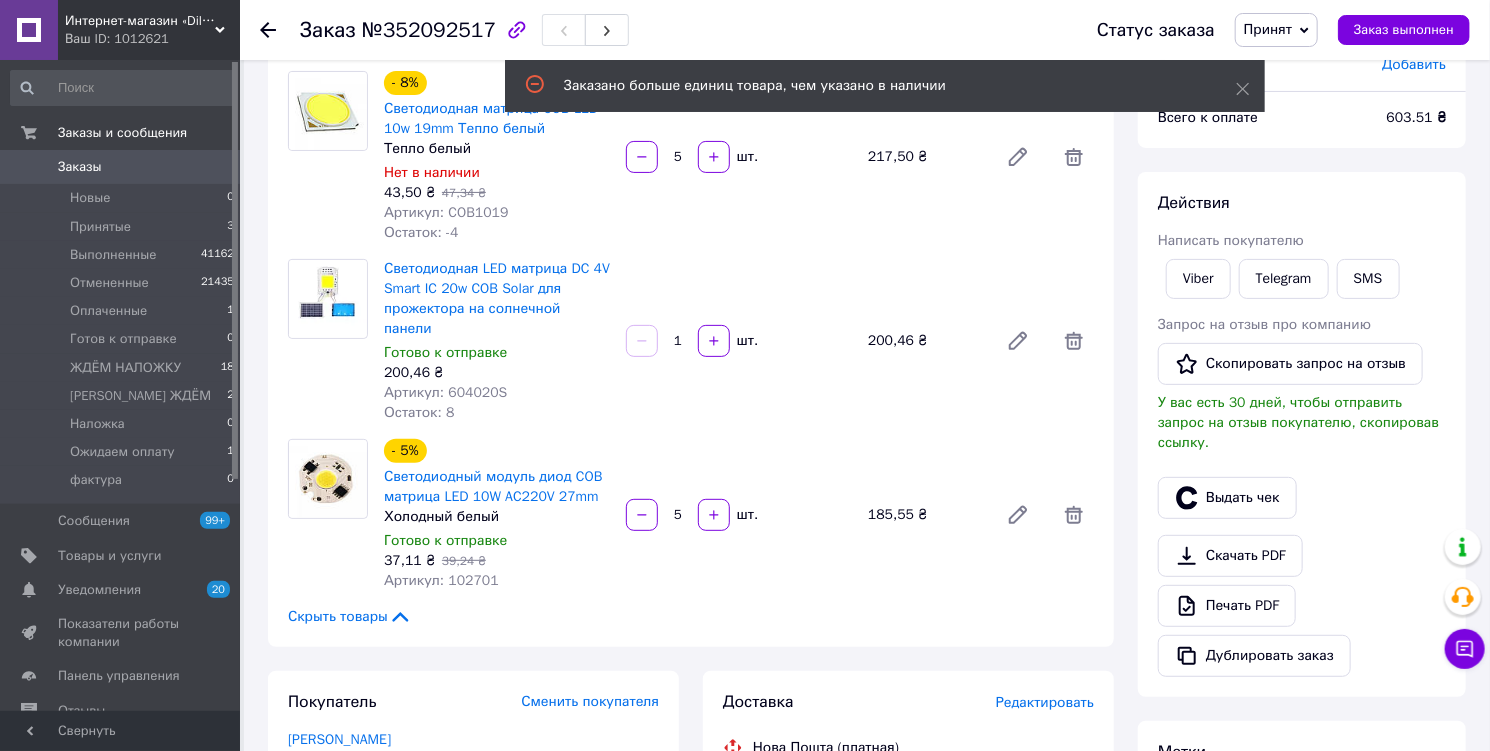 click on "№352092517" at bounding box center (429, 30) 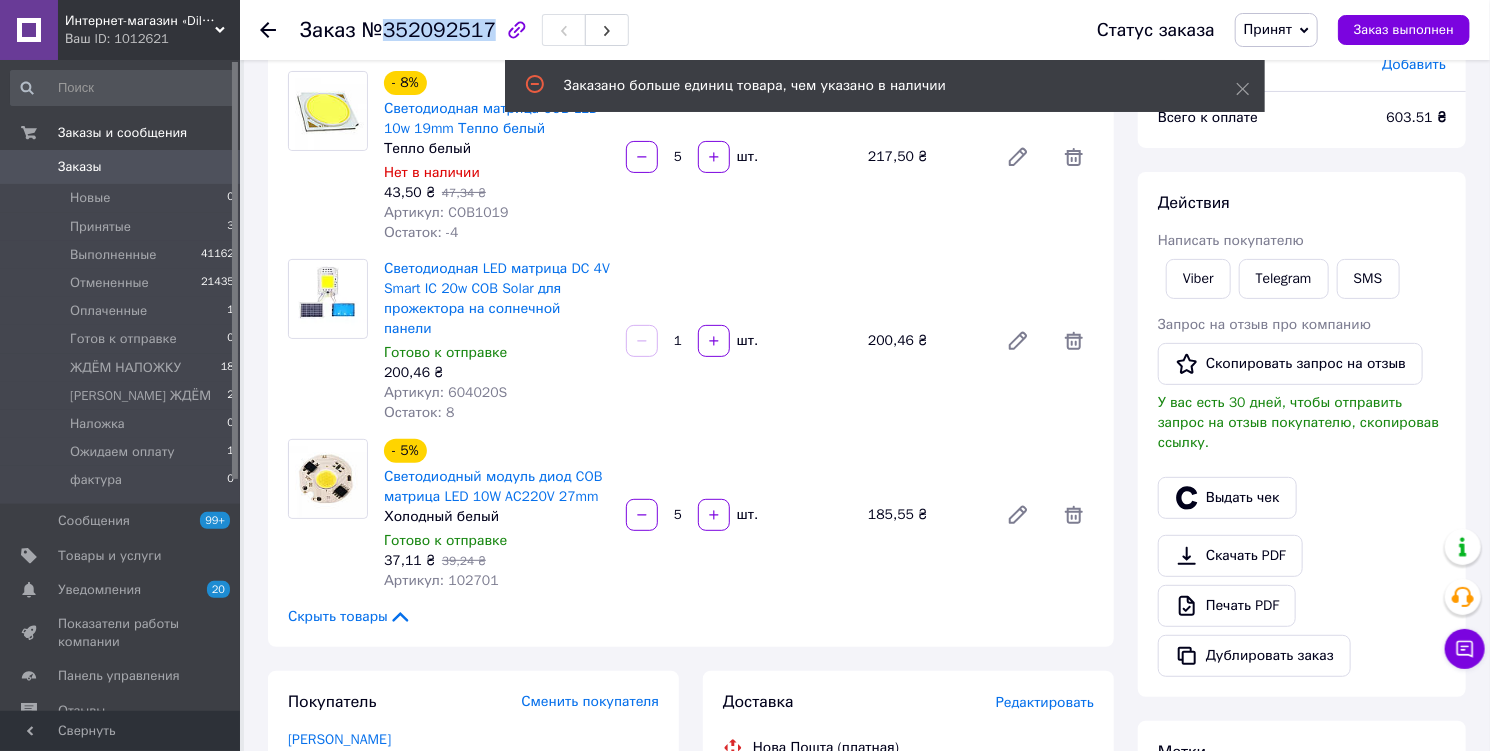 click on "№352092517" at bounding box center [429, 30] 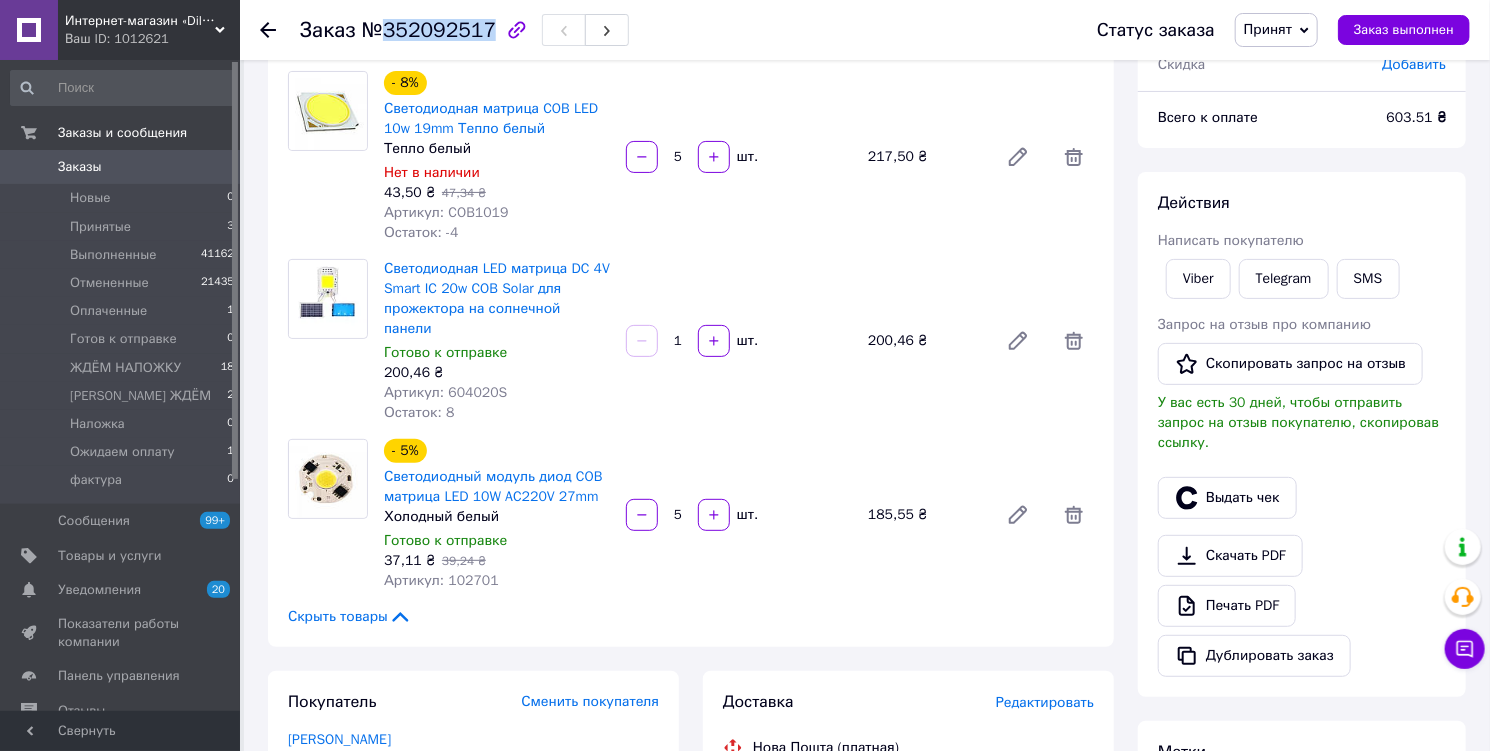 click on "Принят" at bounding box center [1268, 29] 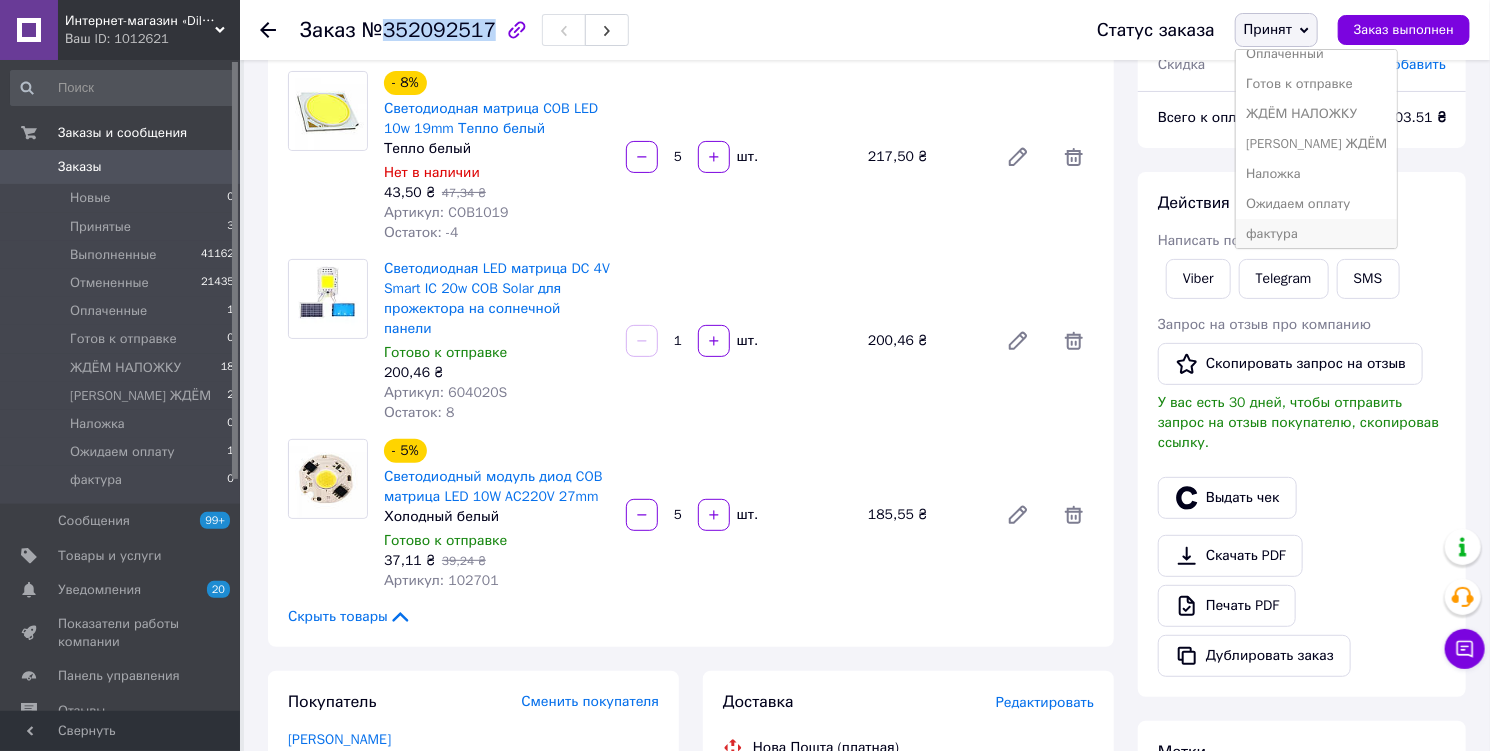 scroll, scrollTop: 81, scrollLeft: 0, axis: vertical 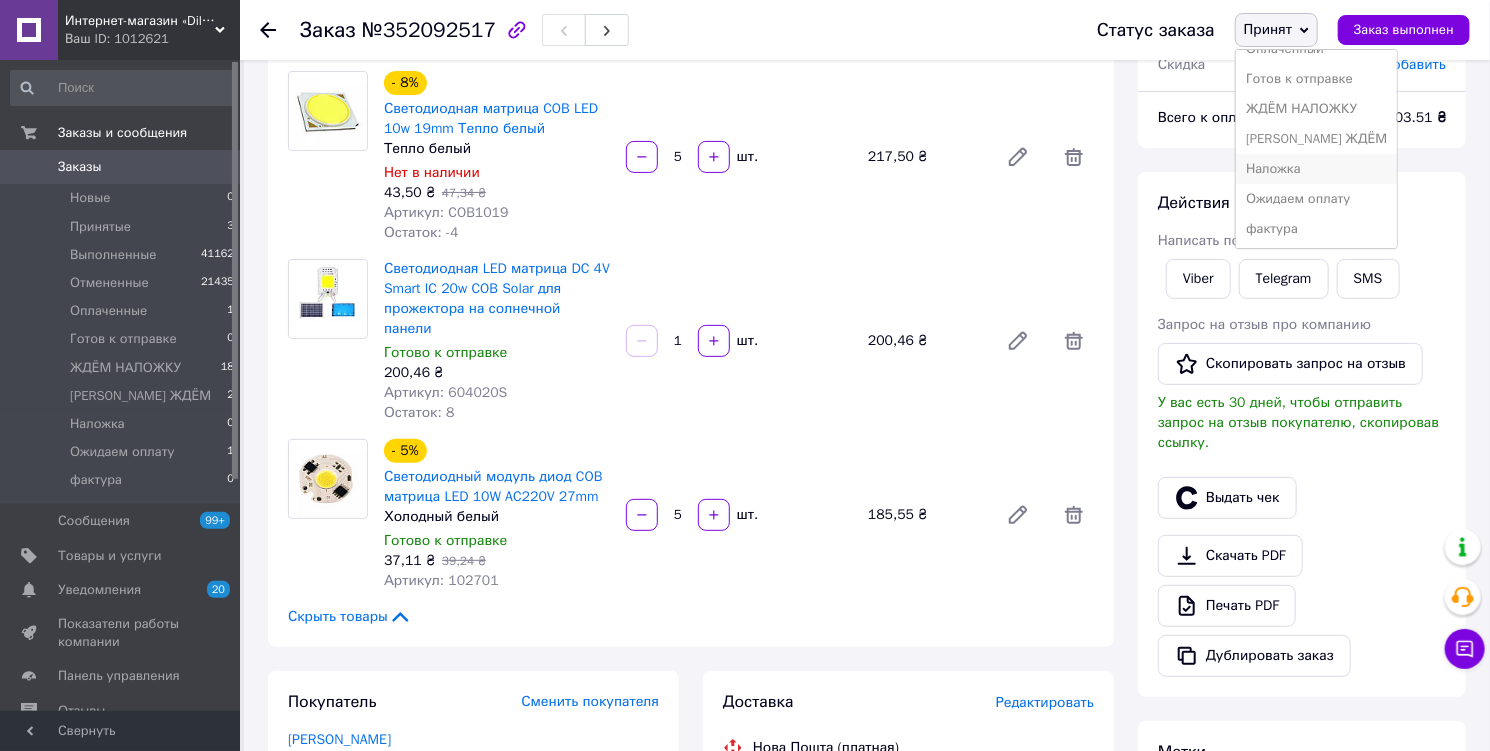 click on "Наложка" at bounding box center (1316, 169) 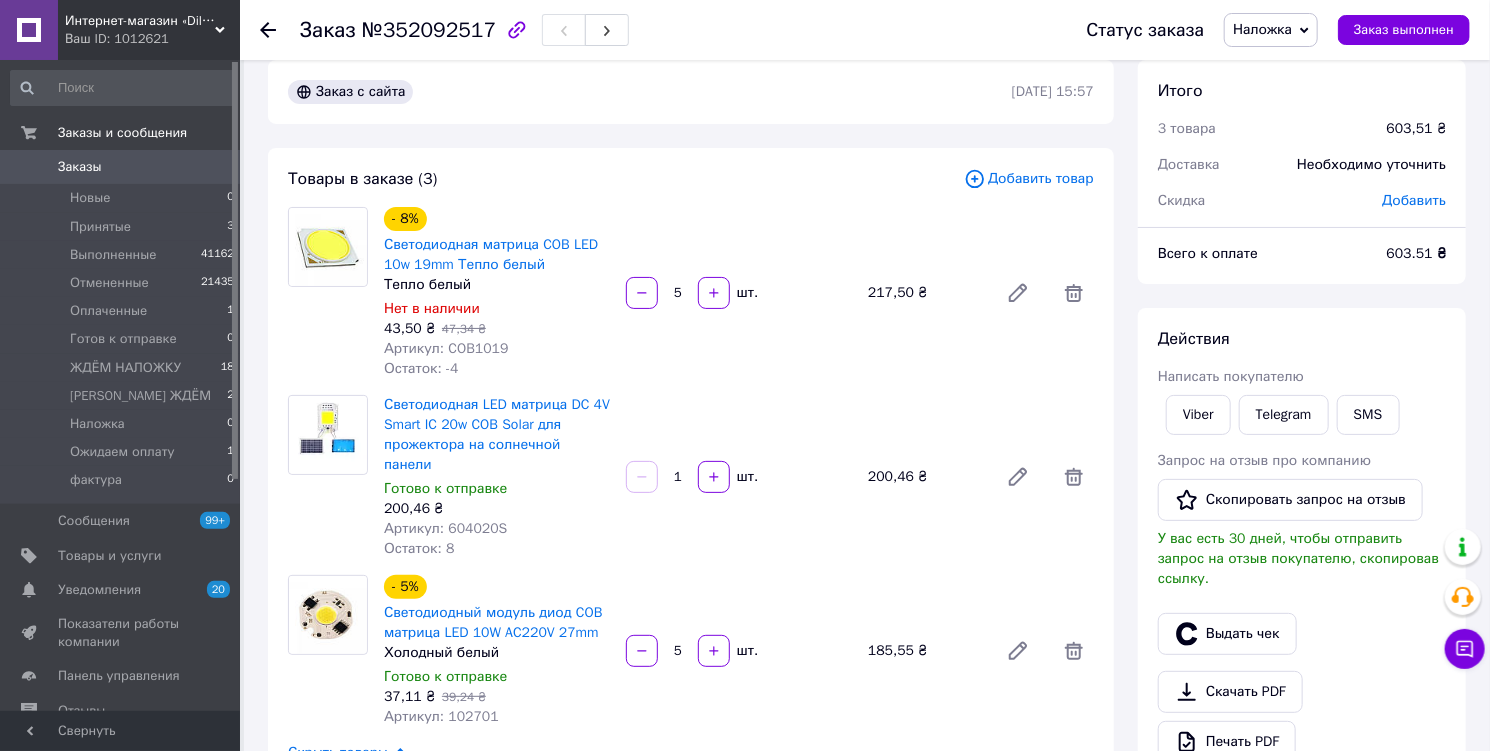 scroll, scrollTop: 0, scrollLeft: 0, axis: both 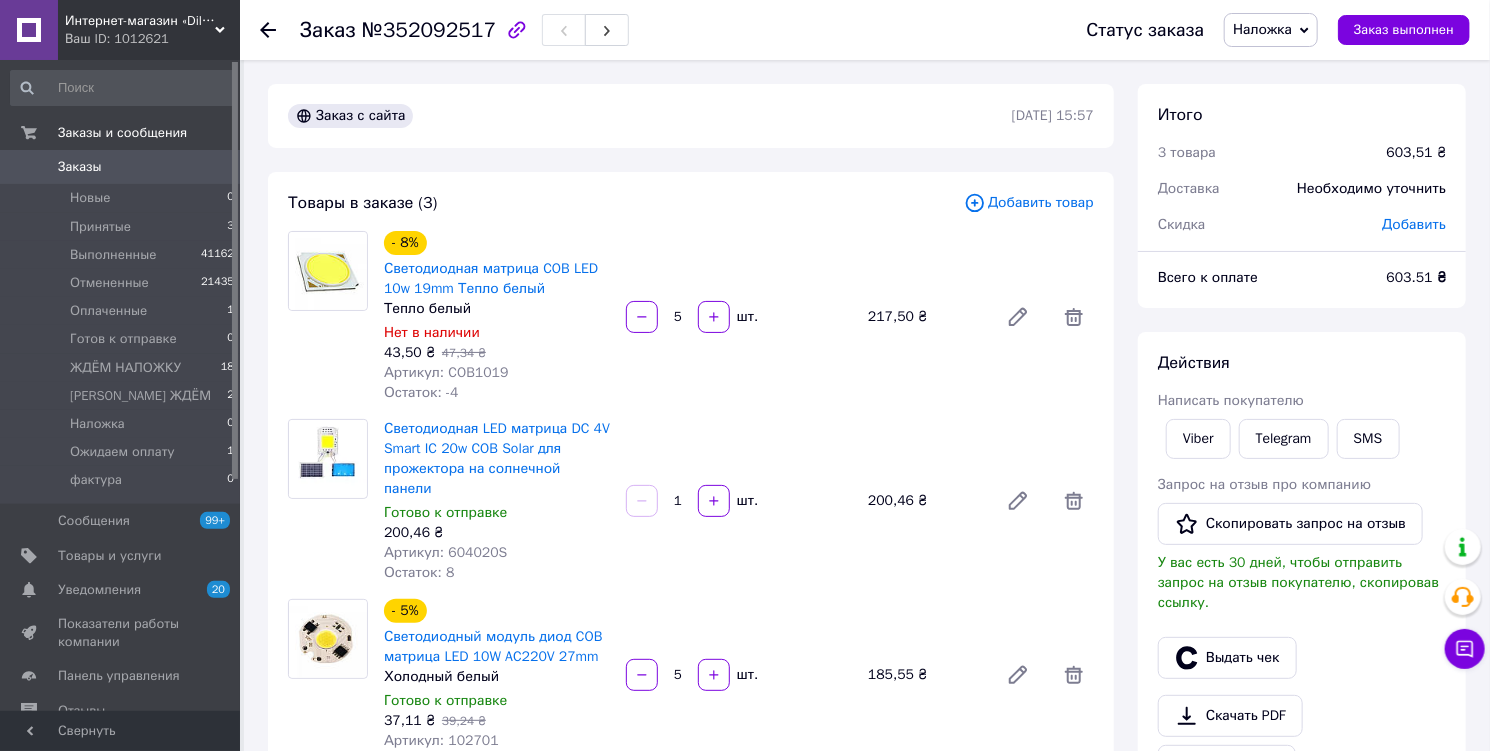 drag, startPoint x: 681, startPoint y: 320, endPoint x: 664, endPoint y: 323, distance: 17.262676 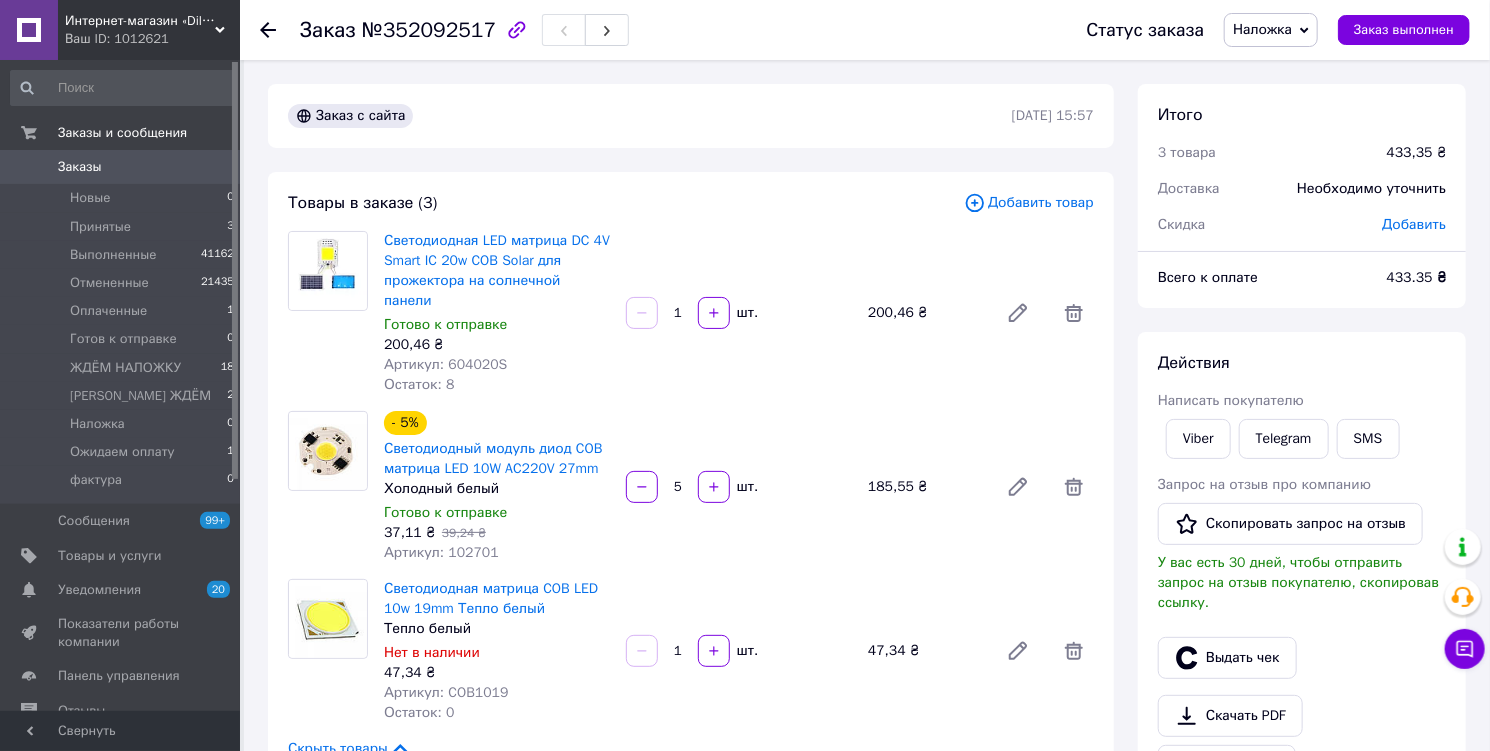 type on "1" 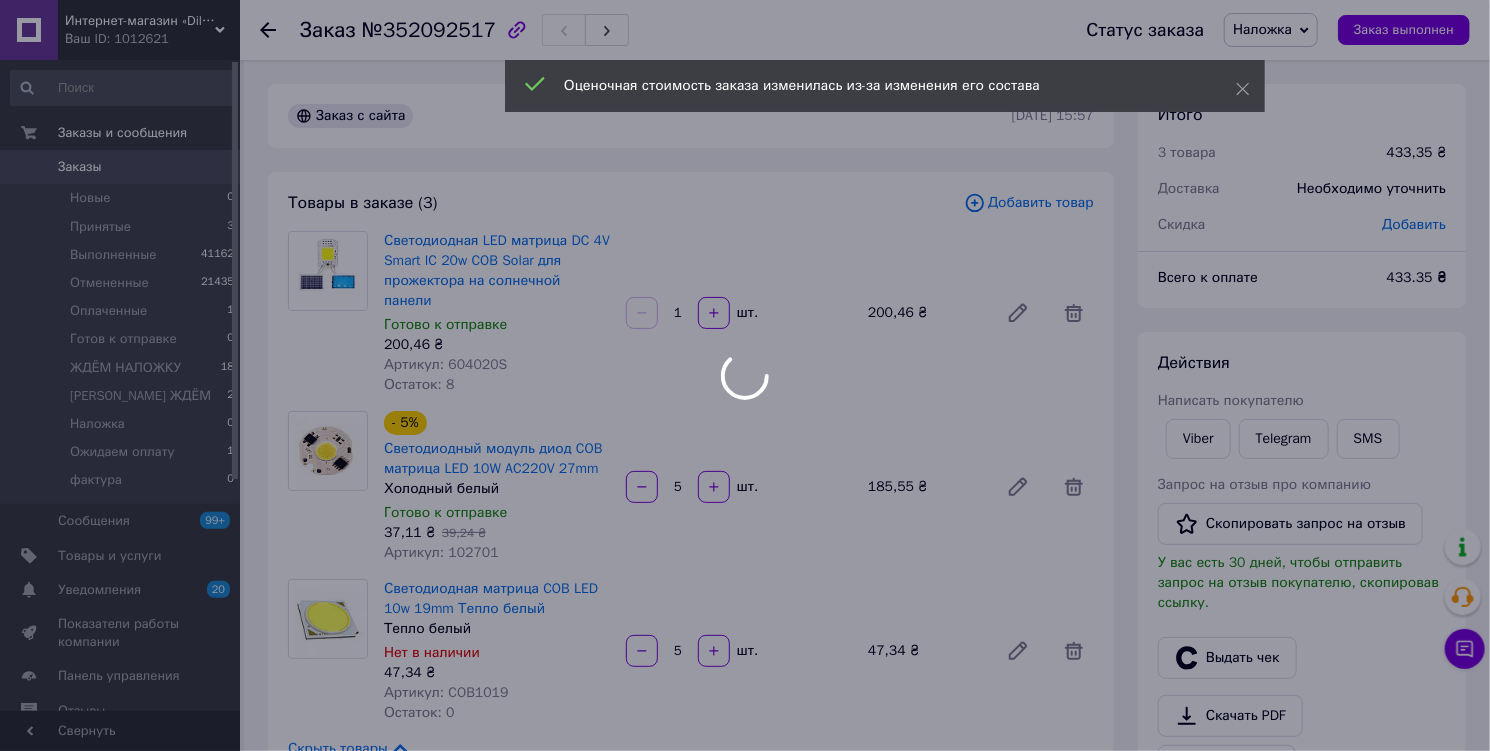 type on "5" 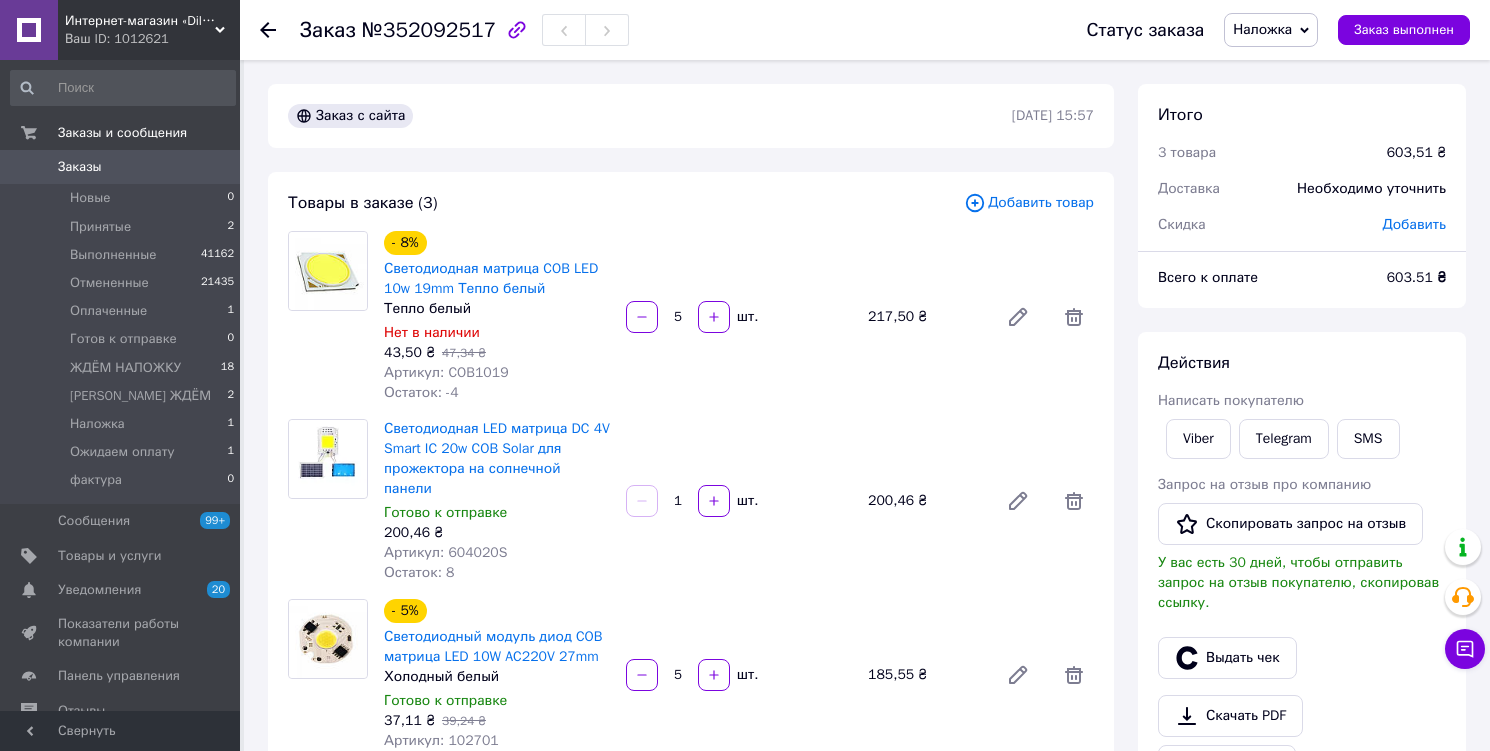 scroll, scrollTop: 0, scrollLeft: 0, axis: both 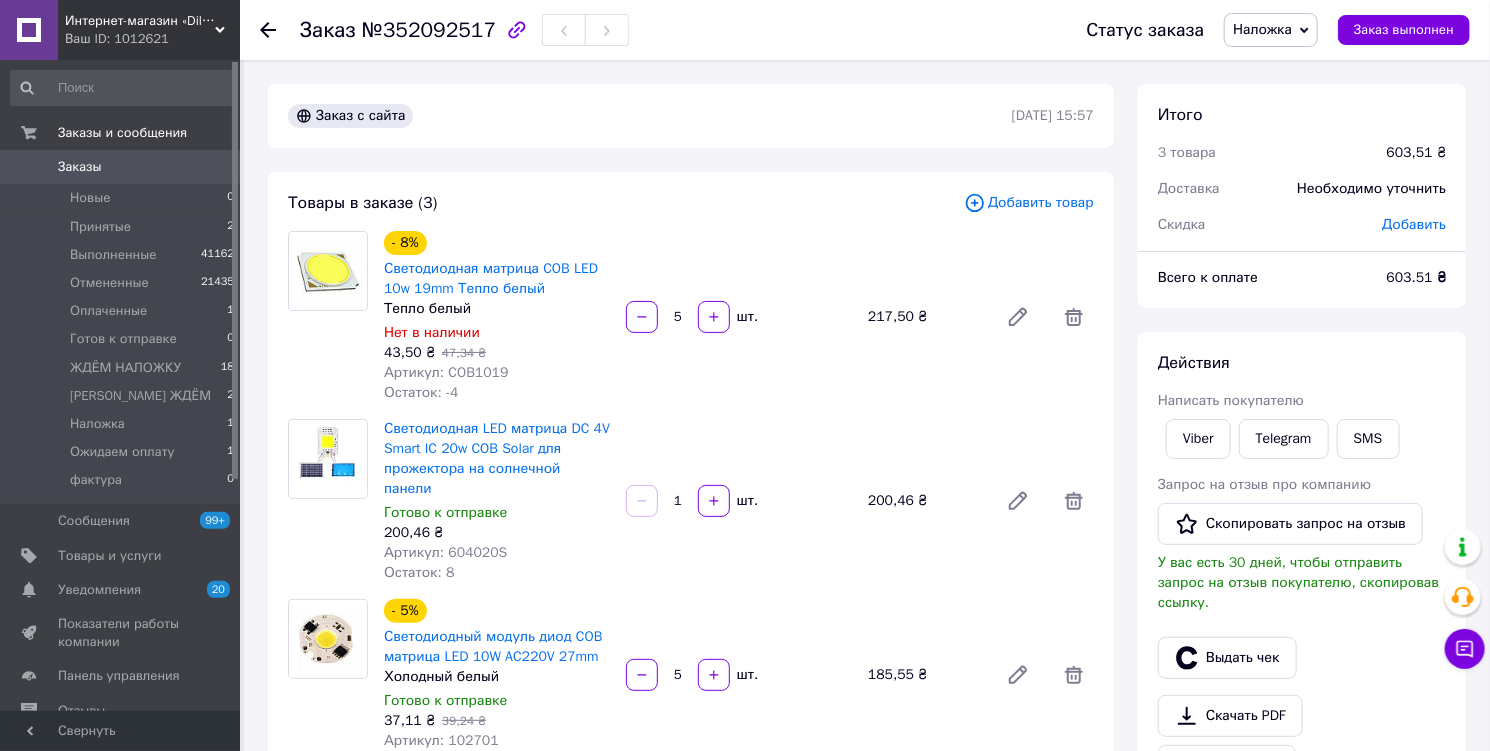 drag, startPoint x: 687, startPoint y: 317, endPoint x: 668, endPoint y: 323, distance: 19.924858 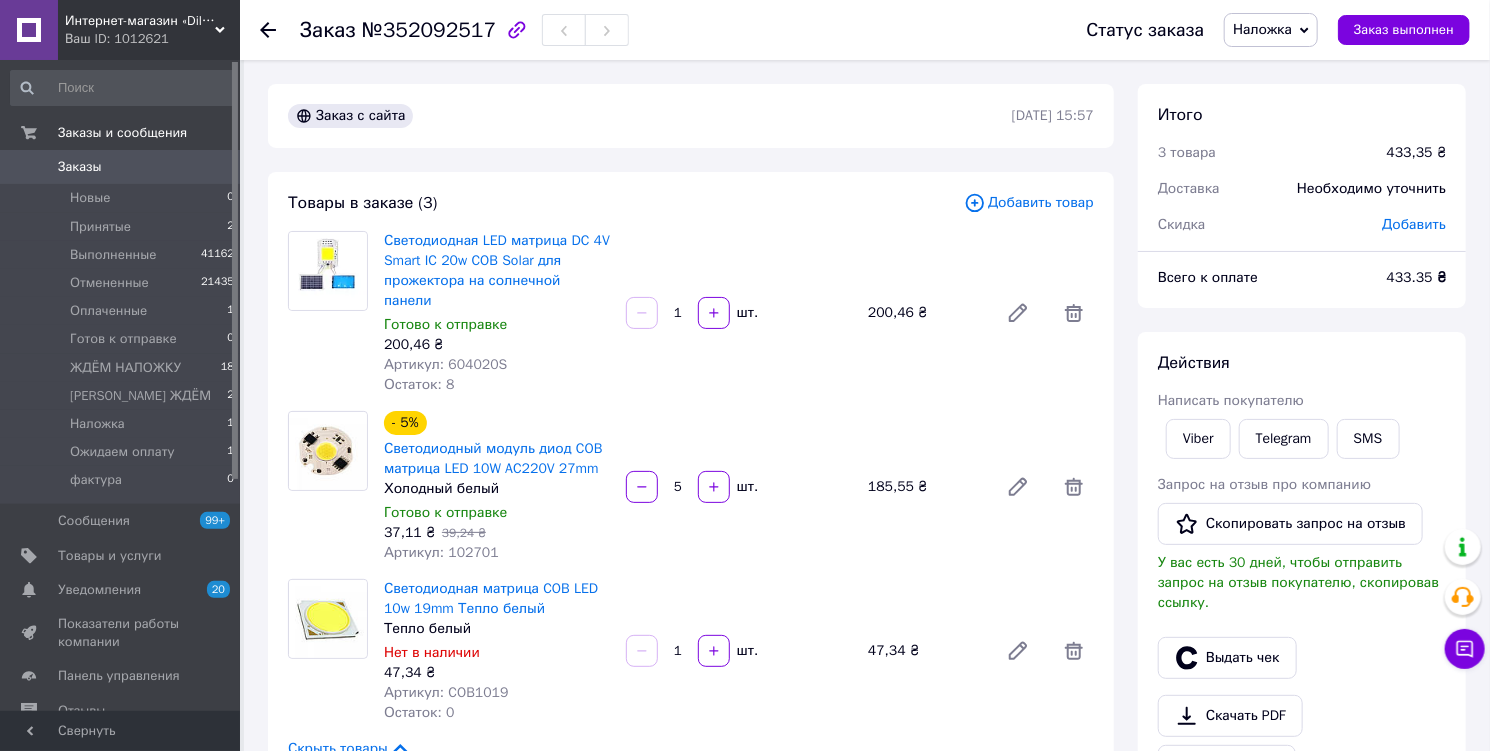 type on "1" 